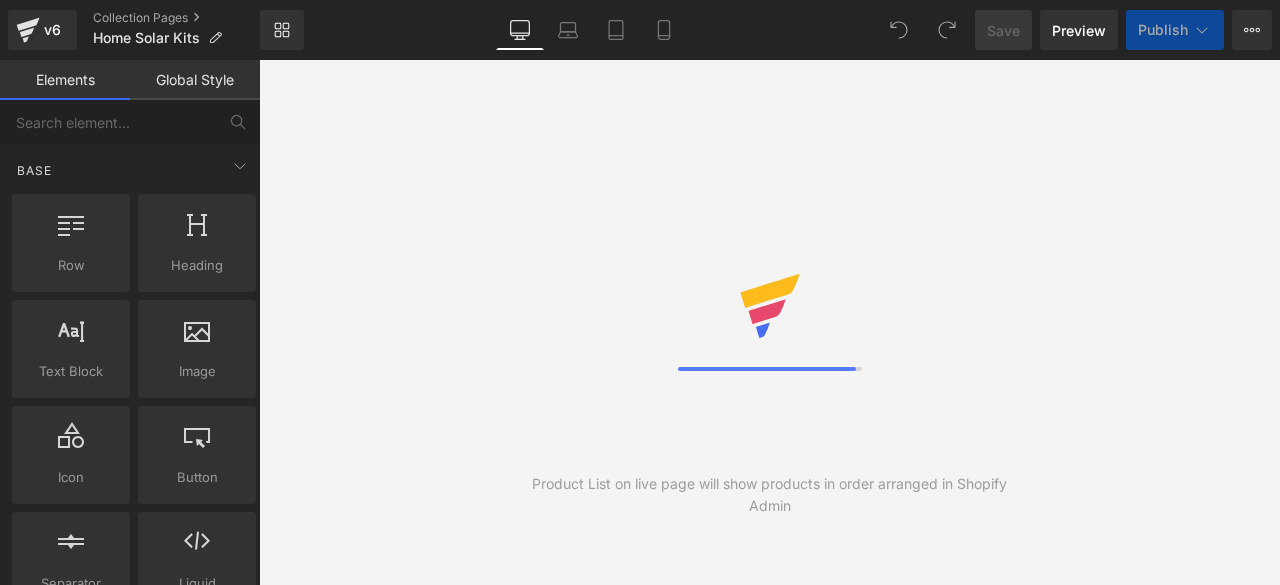 scroll, scrollTop: 0, scrollLeft: 0, axis: both 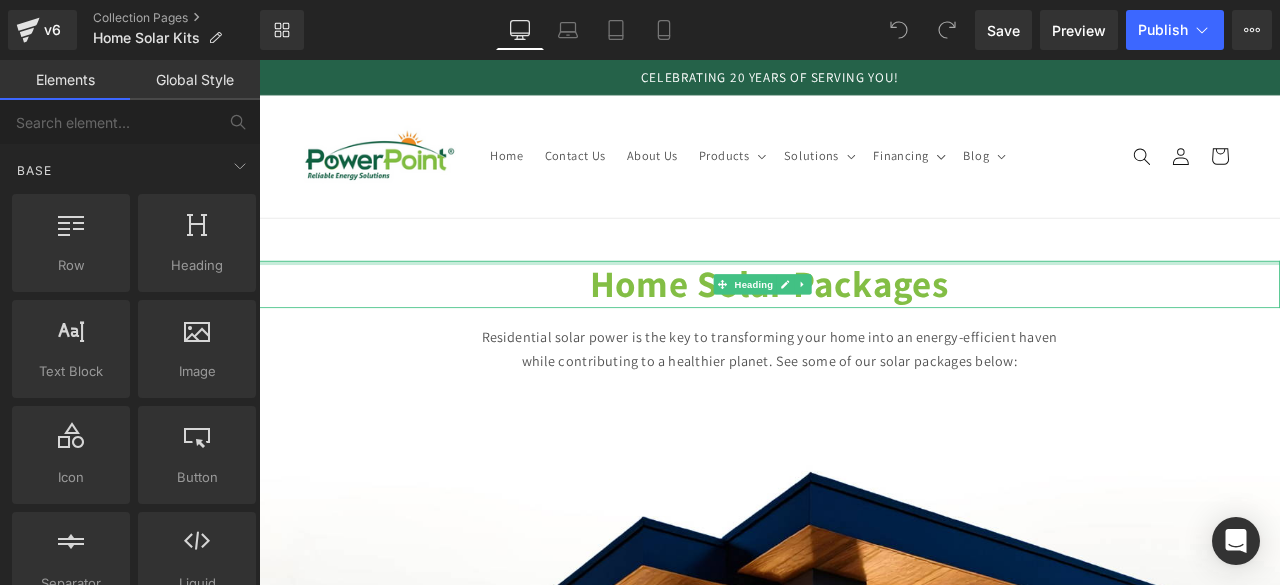click at bounding box center (864, 300) 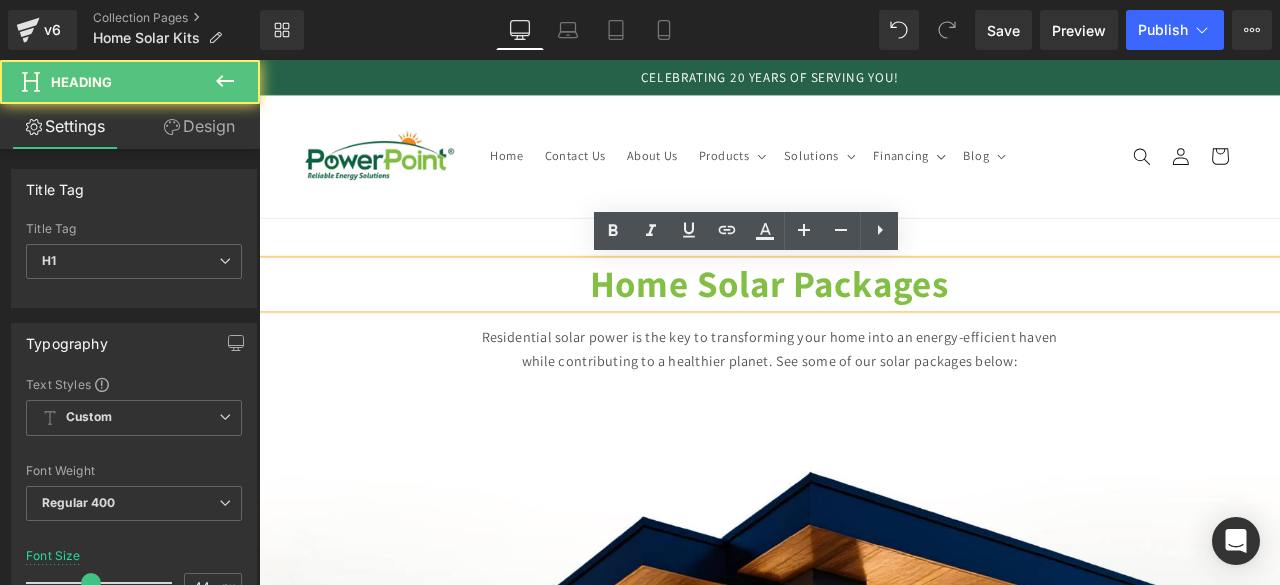 click on "Home Solar Packages" at bounding box center (864, 325) 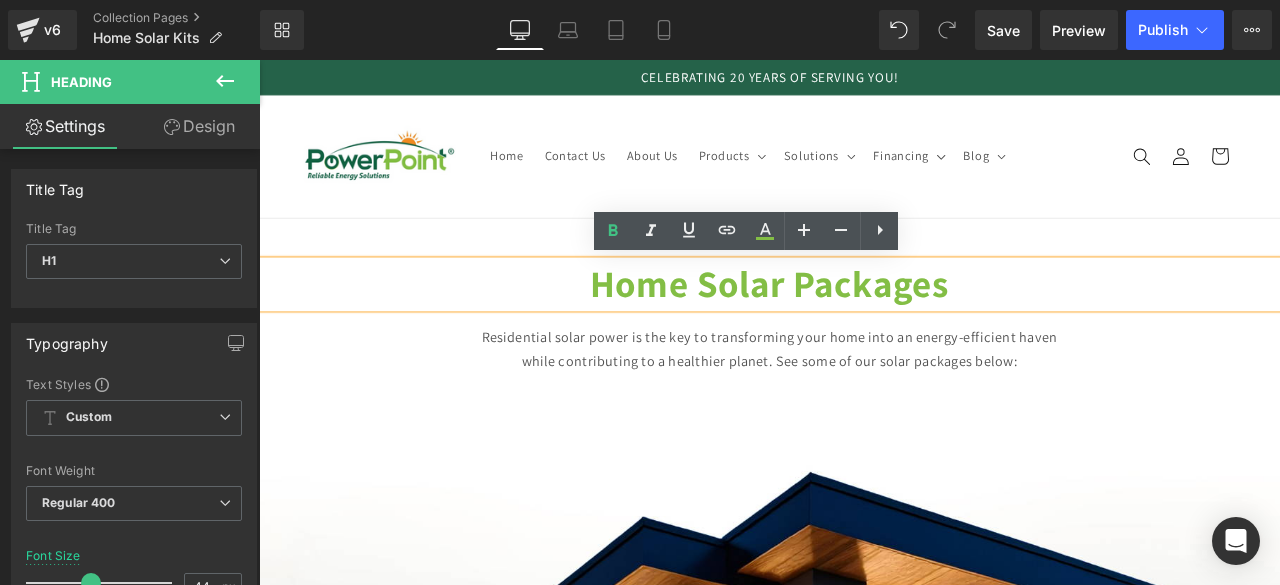 click on "Home Solar Packages" at bounding box center [864, 325] 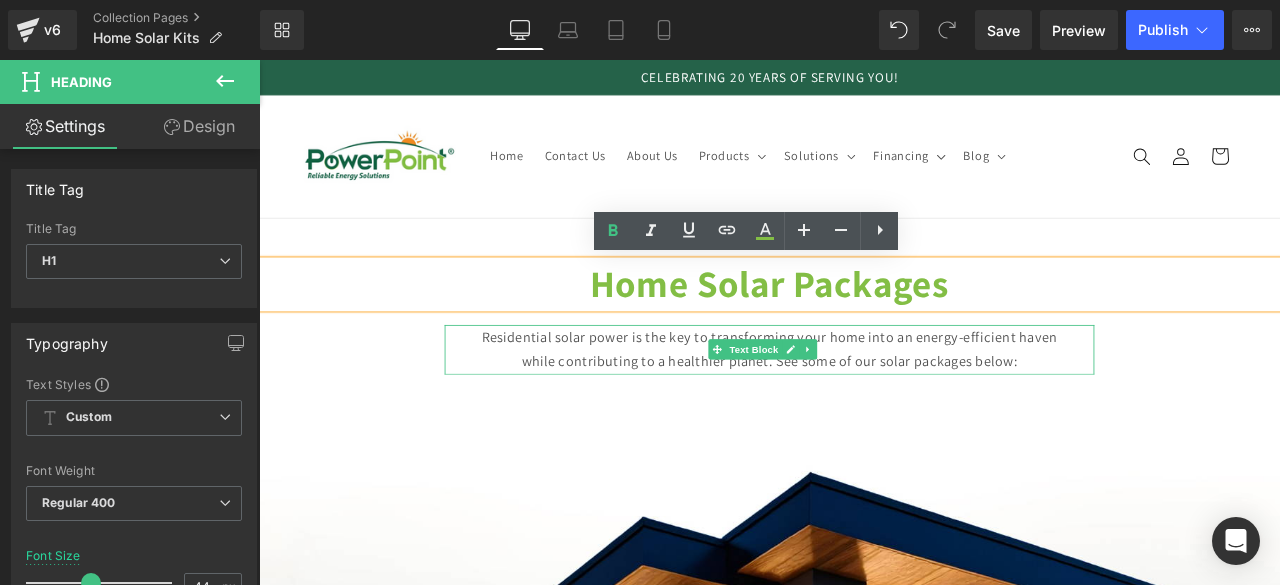 click on "Residential solar power is the key to transforming your home into an energy-efficient haven" at bounding box center (864, 389) 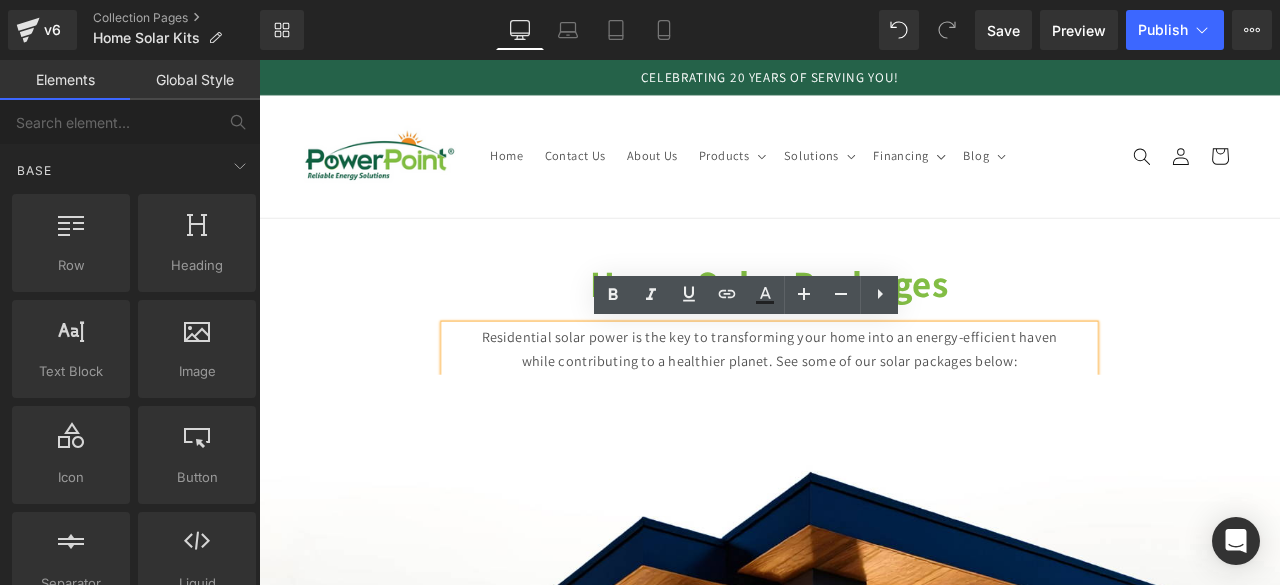 click on "Home Solar Packages Heading         Residential solar power is the key to transforming your home into an energy-efficient haven  while contributing to a healthier planet. See some of our solar packages below: Text Block
Image
[GEOGRAPHIC_DATA]
Heading         SOLAR  PACK Heading
Dependable, efficient, and elegantly designed—the  Nuru Solar Package  is built to meet the everyday energy needs of small to mid-sized homes. Whether you're powering up your essentials or seeking relief from frequent blackouts, Nuru delivers quiet reliability, day and night. Price: KSH. 475,000
Text Block
Row         What’s Included: 8 × 585W high-efficiency solar panels 1 × 48V 10kWh lithium-ion battery 1 × 48V 5kW inverter Surge protection Solar panel mounting structures Electrical cabling Professional installation & commissioning Text Block         Effortlessly Powers" at bounding box center [864, 3335] 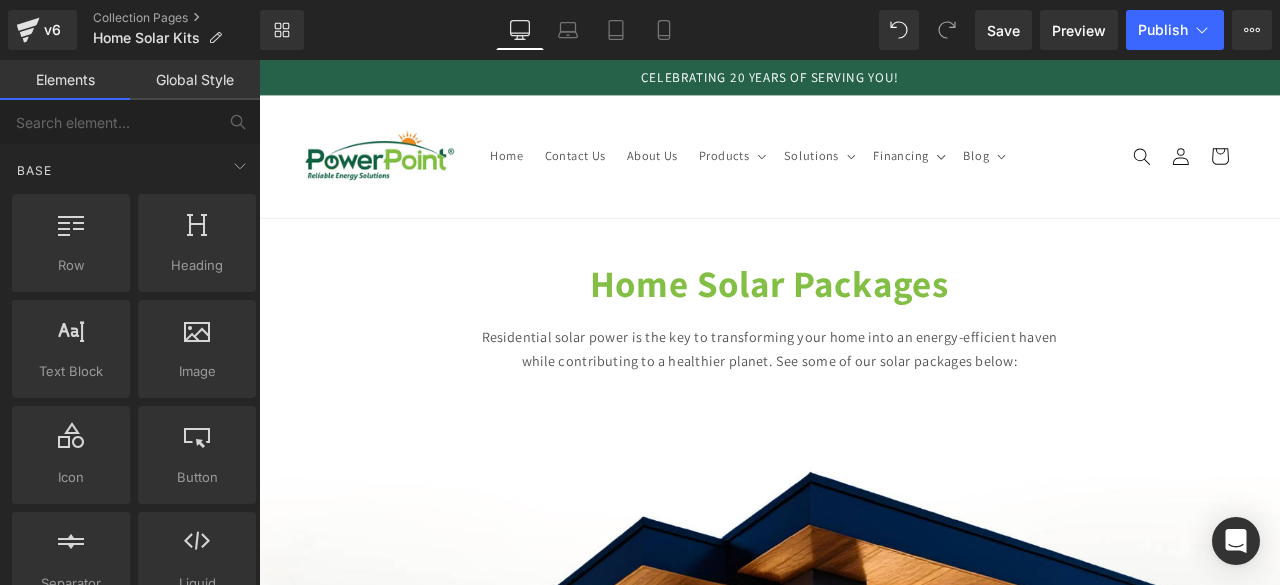 click on "Home Solar Packages" at bounding box center [864, 325] 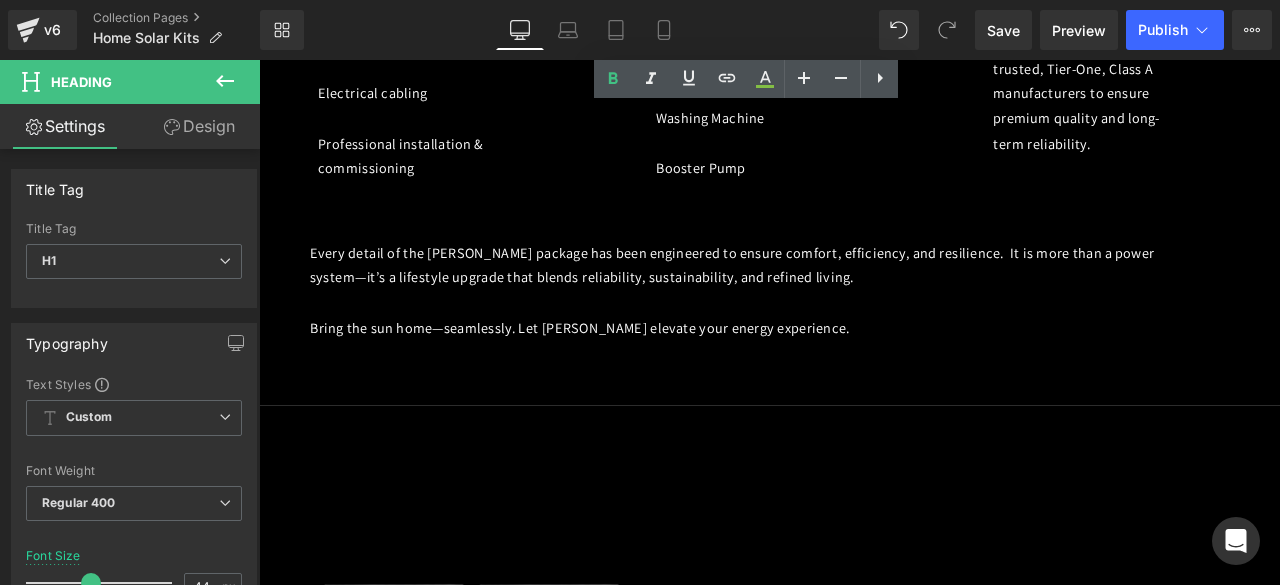 scroll, scrollTop: 3438, scrollLeft: 0, axis: vertical 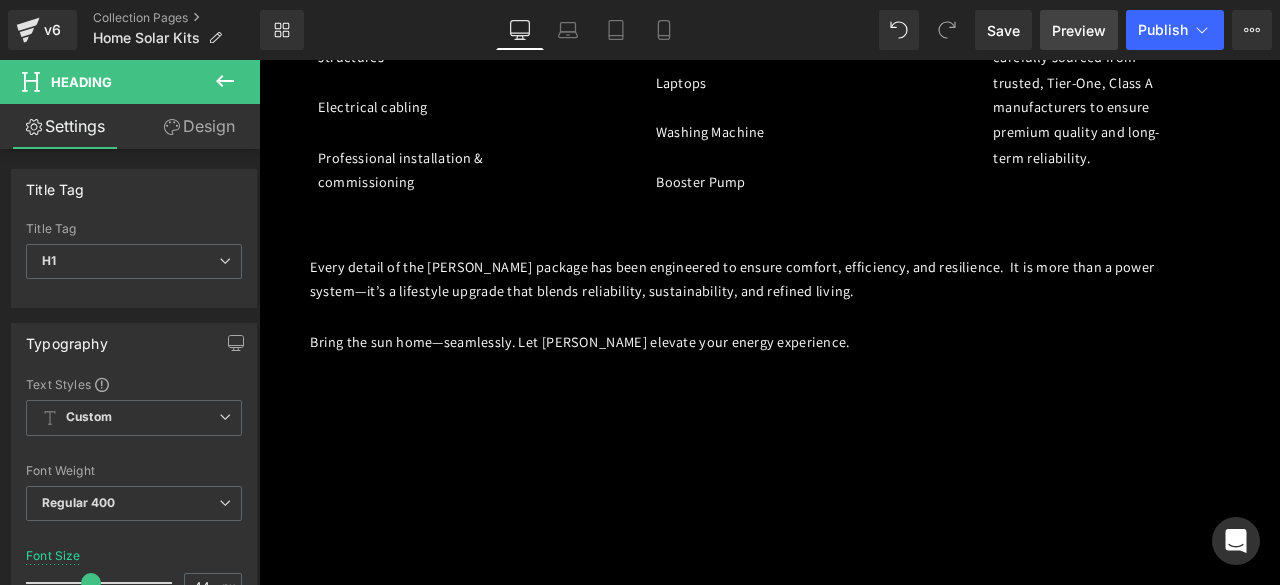 click on "Preview" at bounding box center [1079, 30] 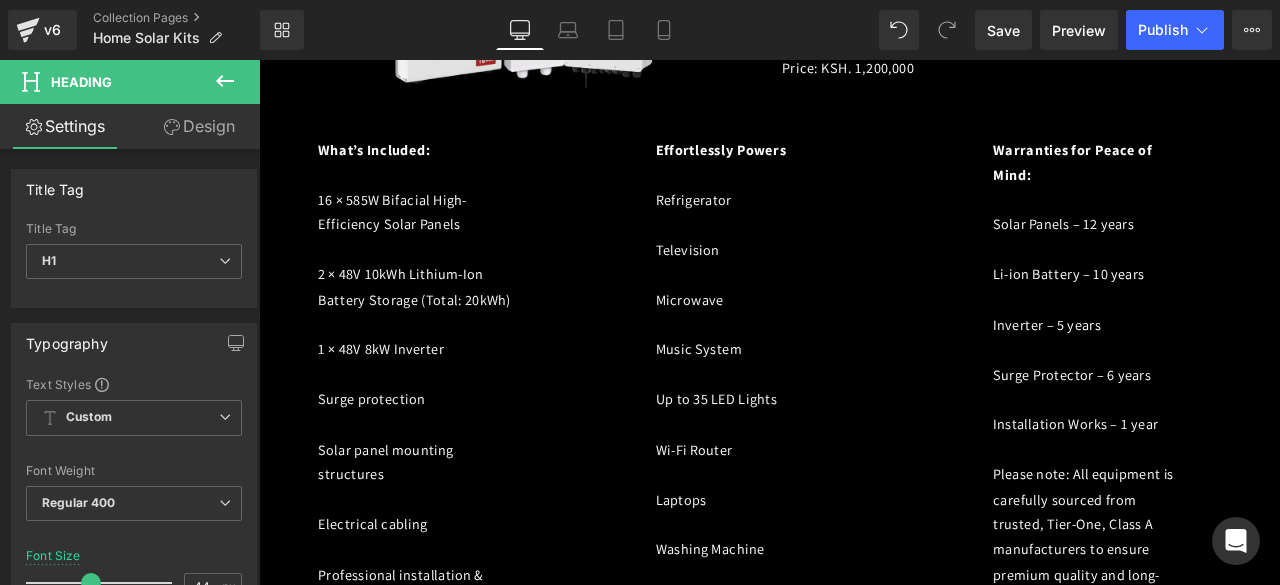 scroll, scrollTop: 4422, scrollLeft: 0, axis: vertical 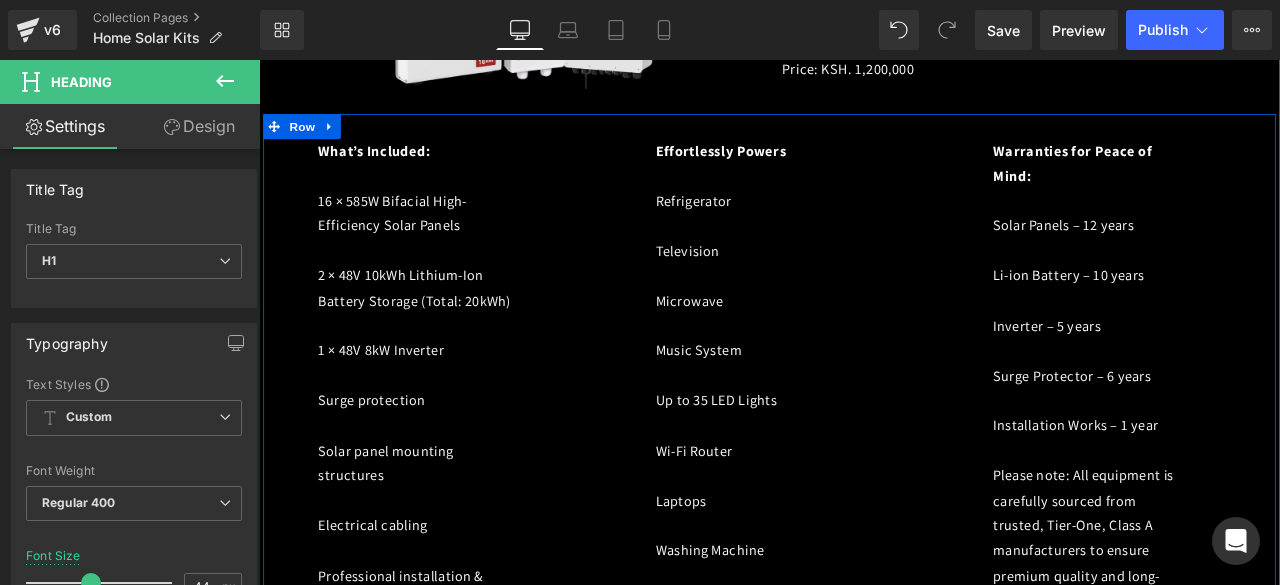 click on "Warranties for Peace of Mind:" at bounding box center [1244, 182] 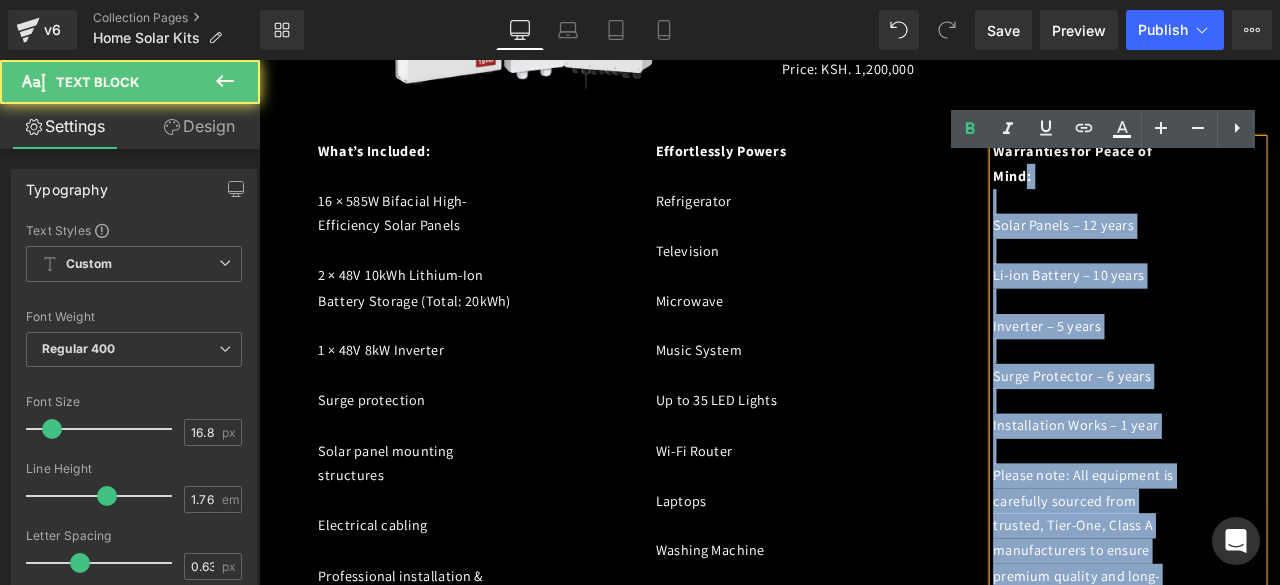 drag, startPoint x: 1117, startPoint y: 98, endPoint x: 1156, endPoint y: 128, distance: 49.20366 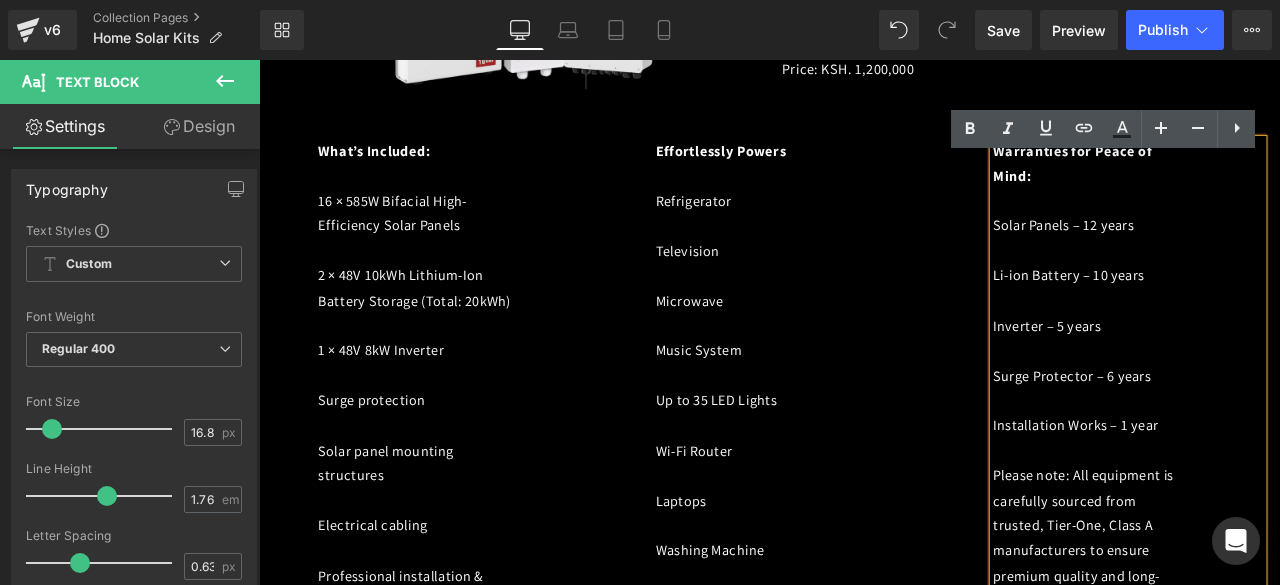 click on "Warranties for Peace of Mind:" at bounding box center [1223, 182] 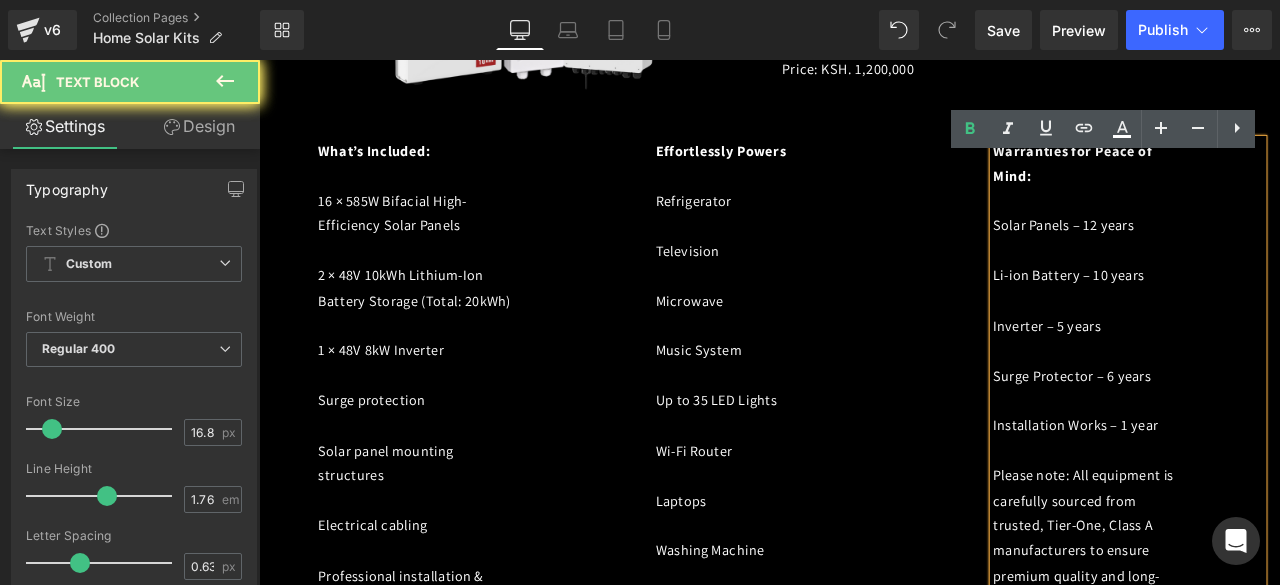 click on "Warranties for Peace of Mind:" at bounding box center [1223, 182] 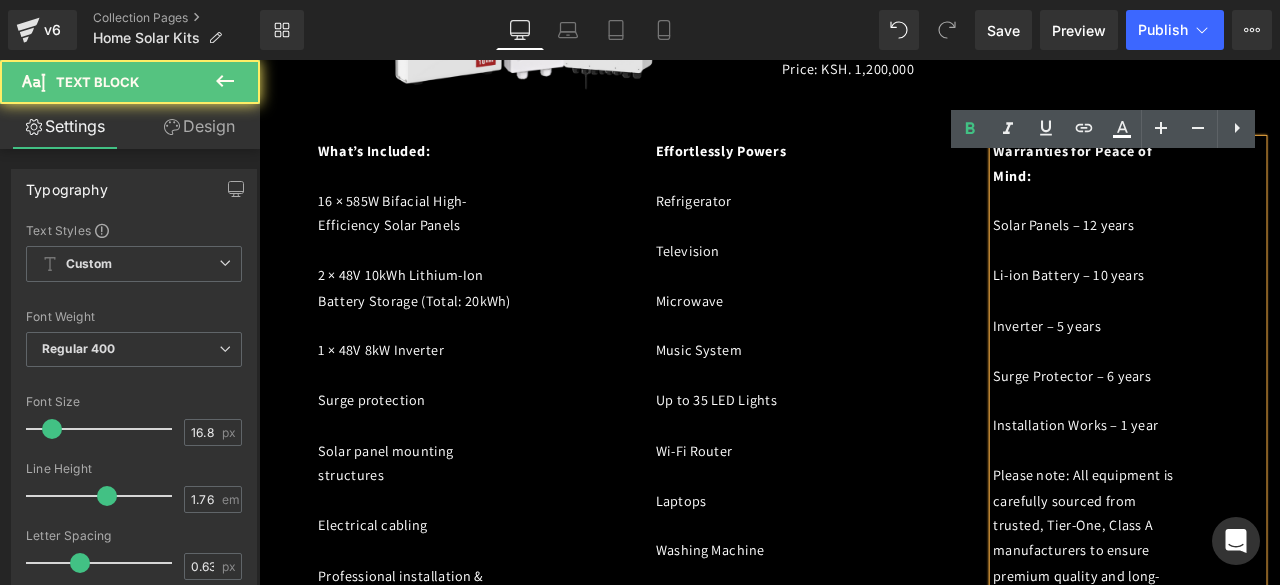 click on "Inverter – 5 years" at bounding box center (1193, 374) 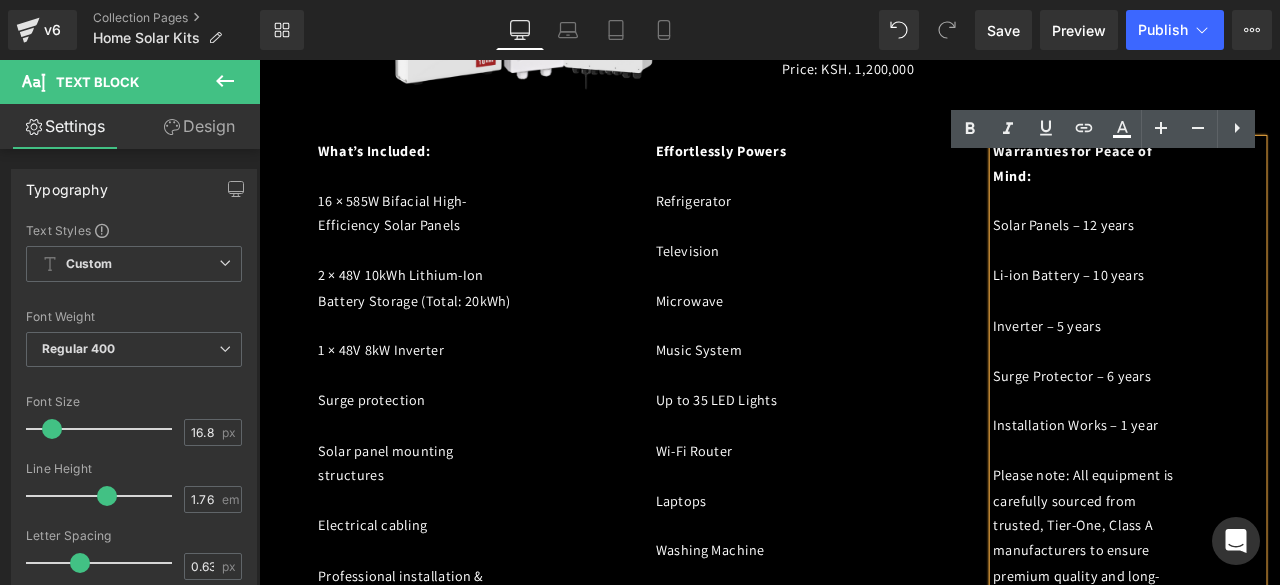 click at bounding box center (844, 257) 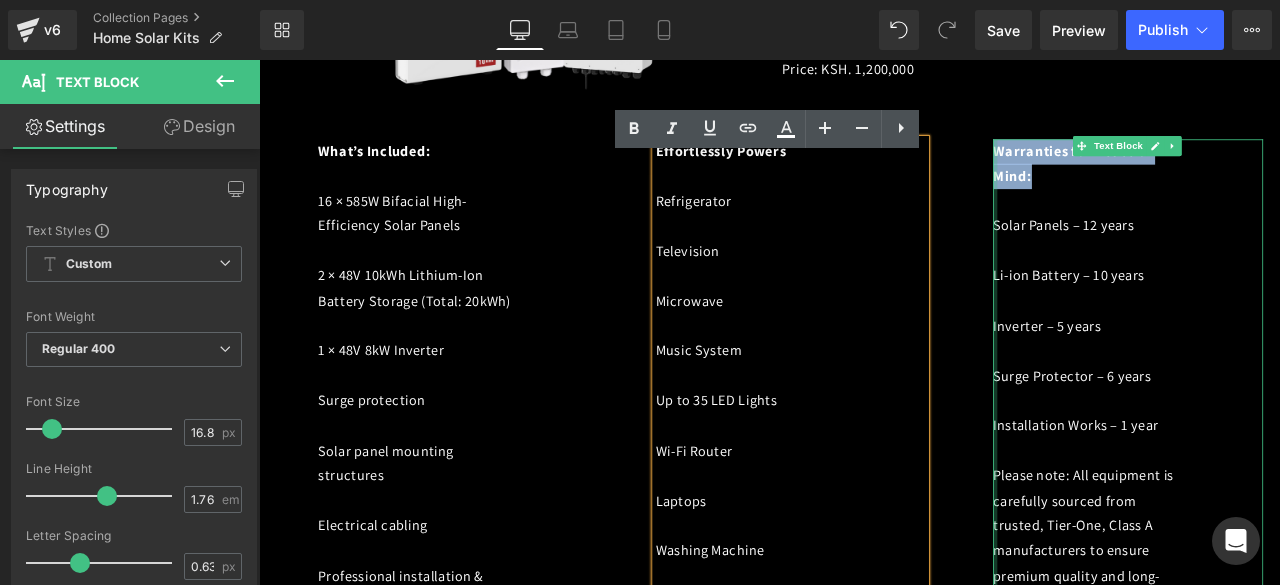 drag, startPoint x: 1175, startPoint y: 122, endPoint x: 1120, endPoint y: 102, distance: 58.5235 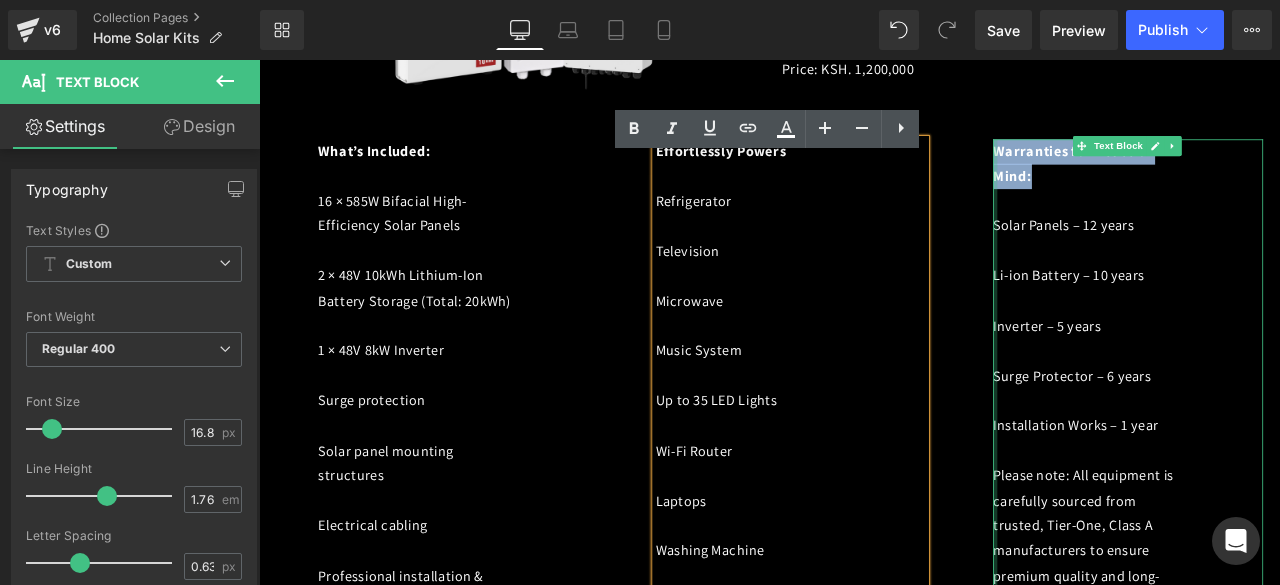 click on "Warranties for Peace of Mind: Solar Panels – 12 years Li-ion Battery – 10 years Inverter – 5 years Surge Protector – 6 years Installation Works – 1 year Please note: All equipment is carefully sourced from trusted, Tier-One, Class A manufacturers to ensure premium quality and long-term reliability. Text Block" at bounding box center [1289, 434] 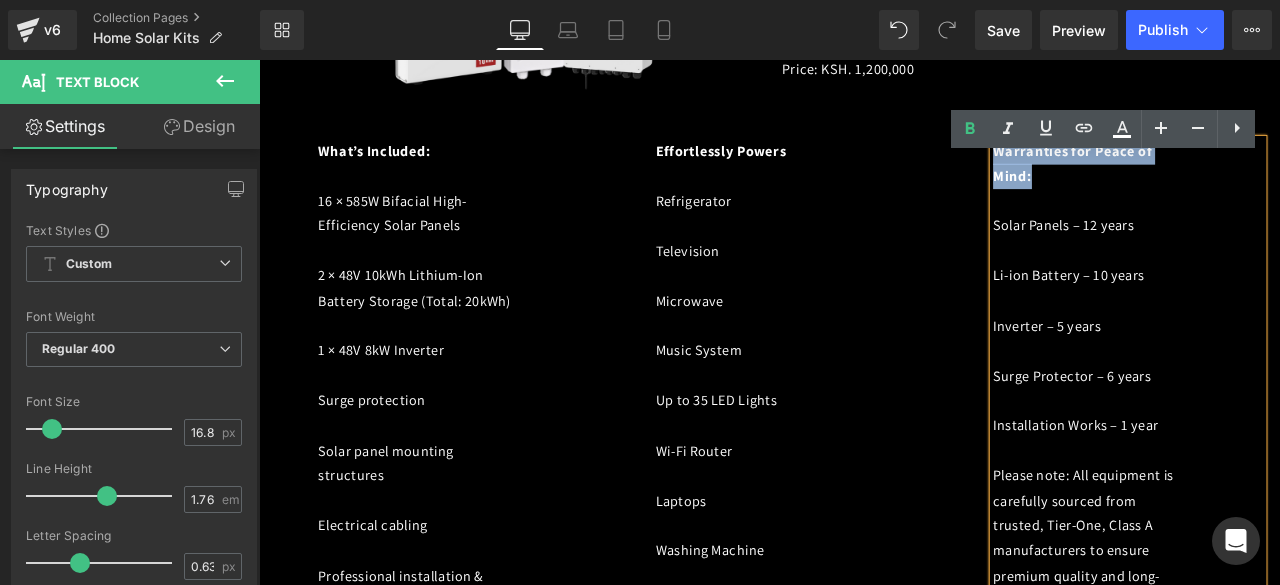 copy on "Warranties for Peace of Mind:" 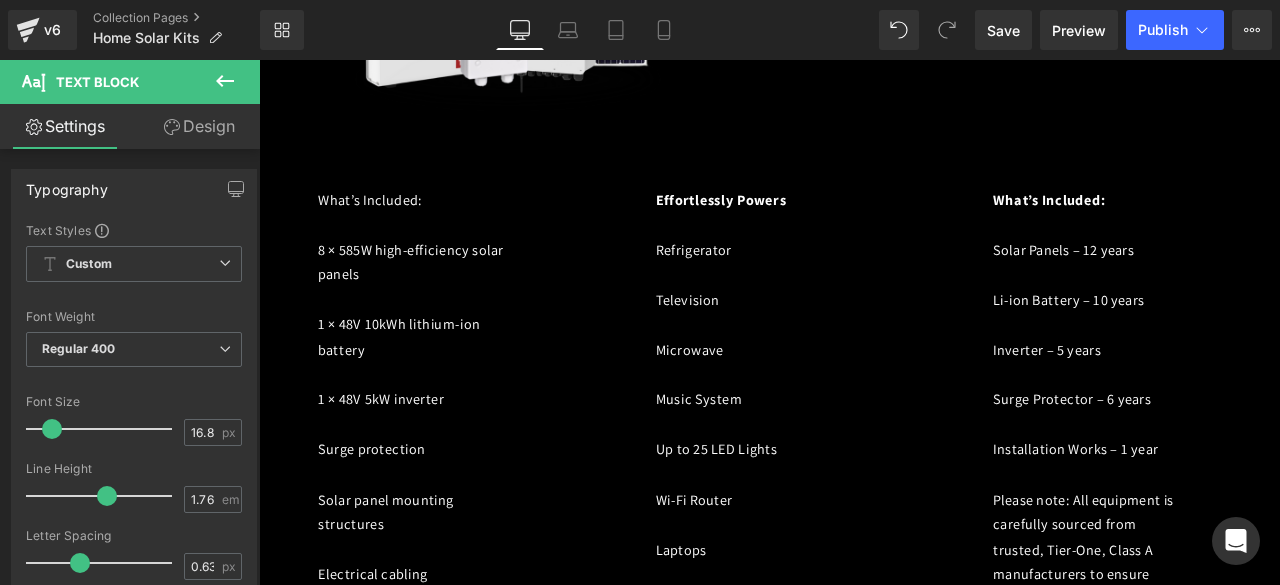 scroll, scrollTop: 2880, scrollLeft: 0, axis: vertical 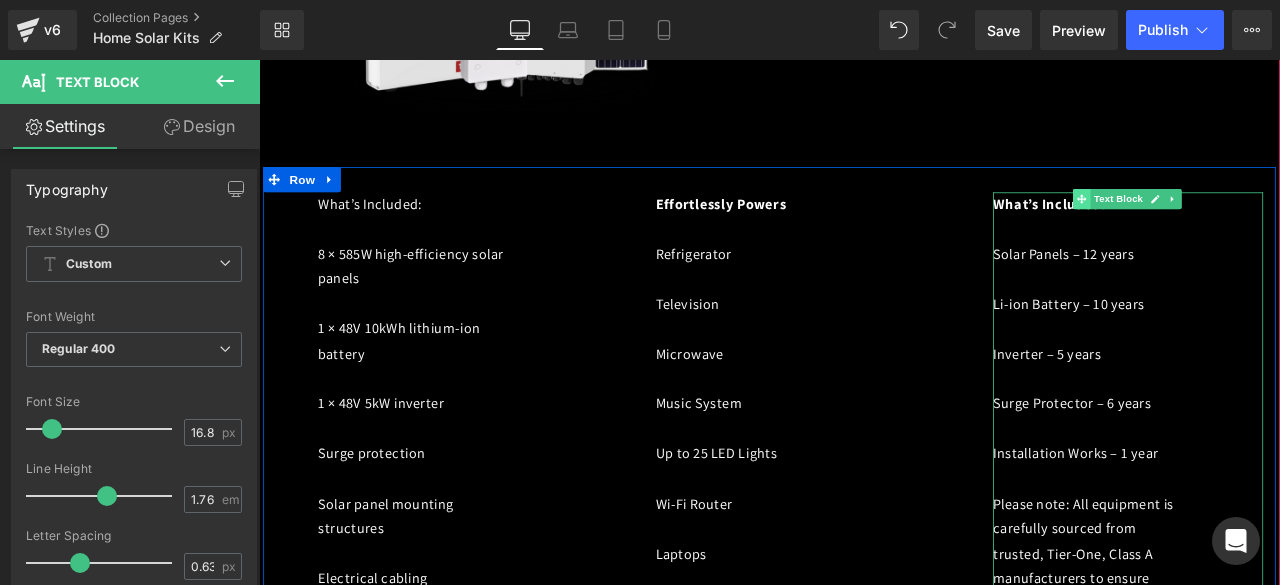 click at bounding box center [1234, 224] 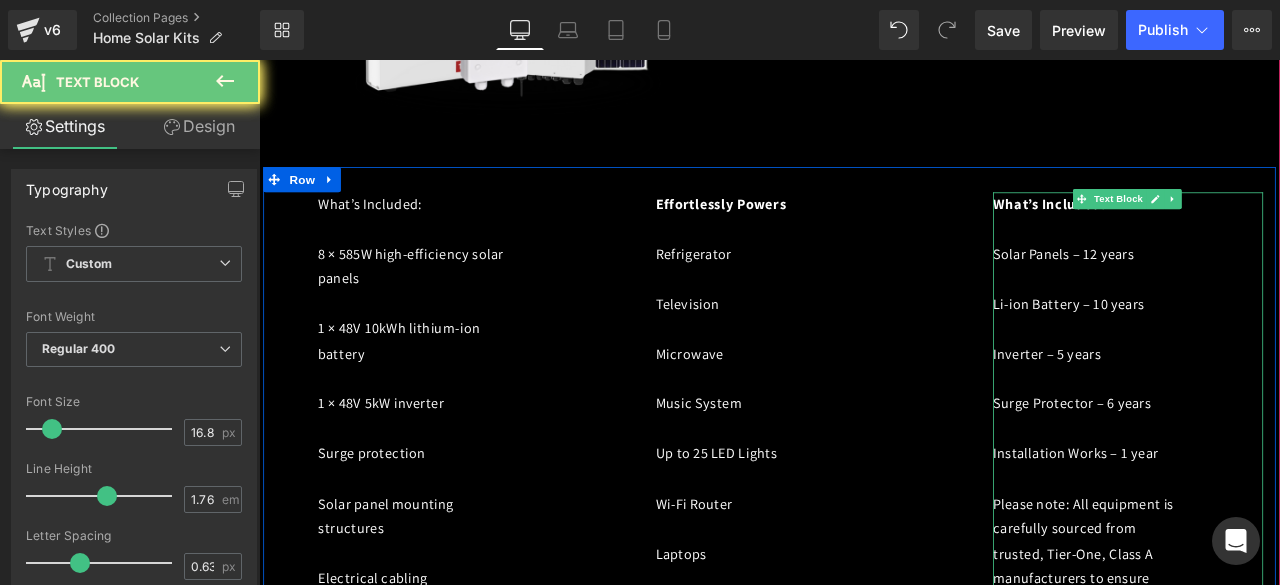 click at bounding box center [1244, 261] 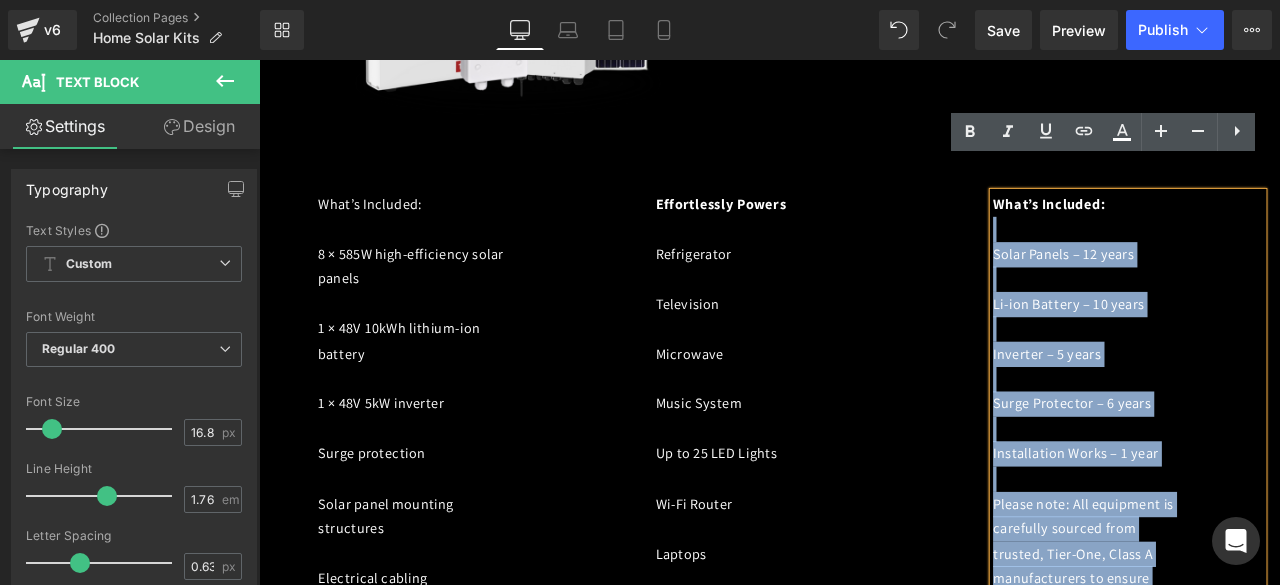 drag, startPoint x: 1306, startPoint y: 200, endPoint x: 1118, endPoint y: 201, distance: 188.00266 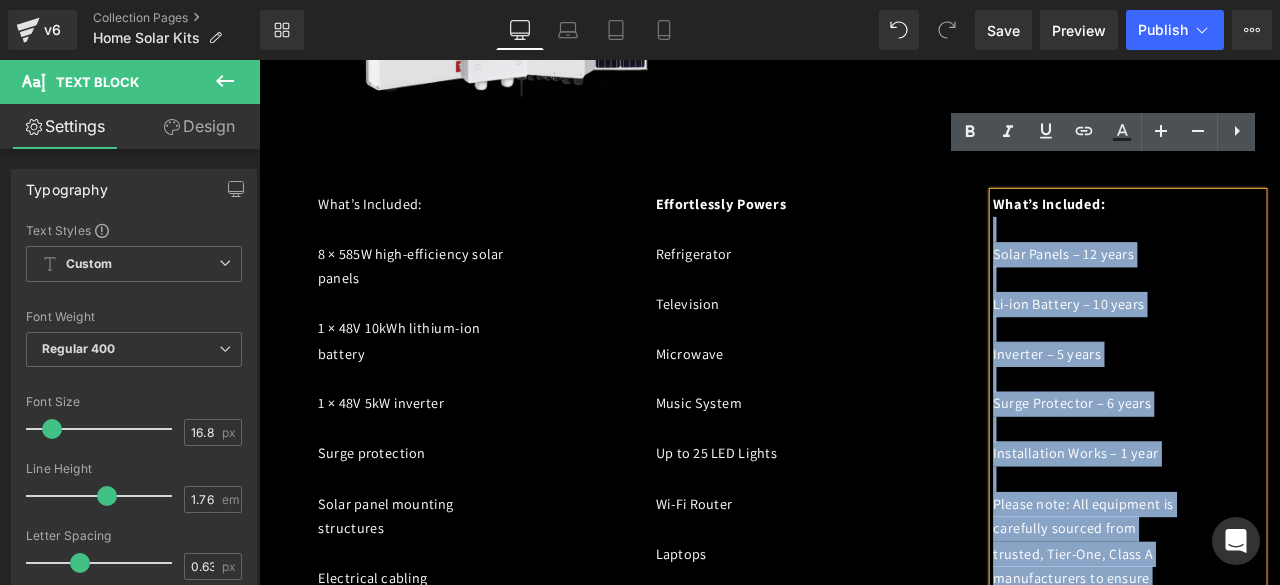 click at bounding box center [1244, 261] 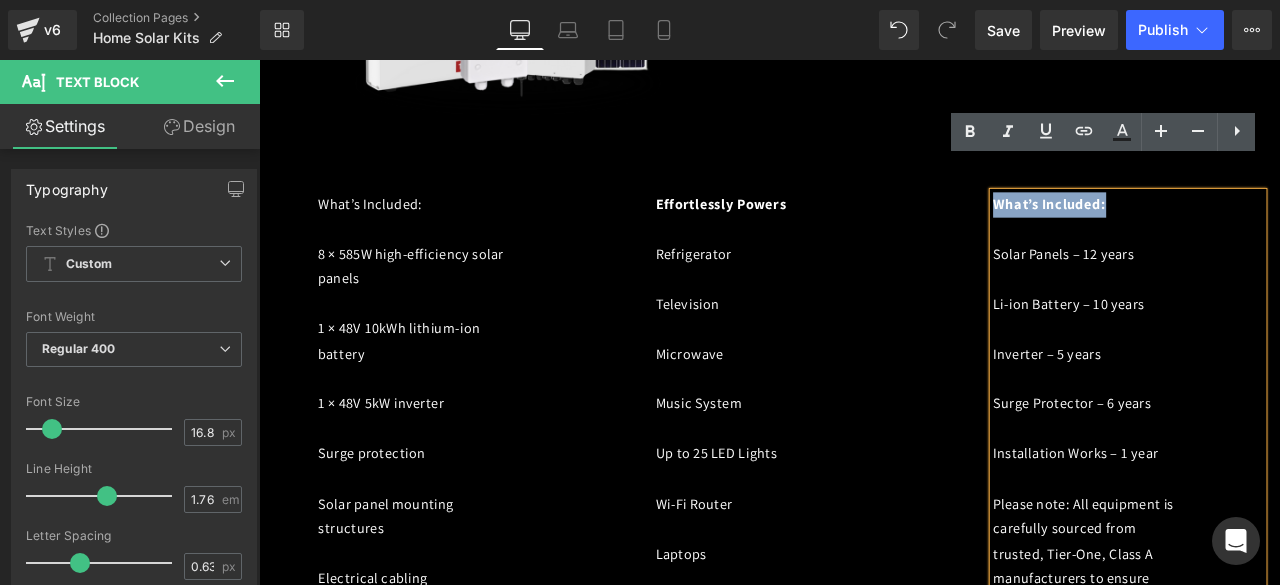 drag, startPoint x: 1259, startPoint y: 197, endPoint x: 1121, endPoint y: 202, distance: 138.09055 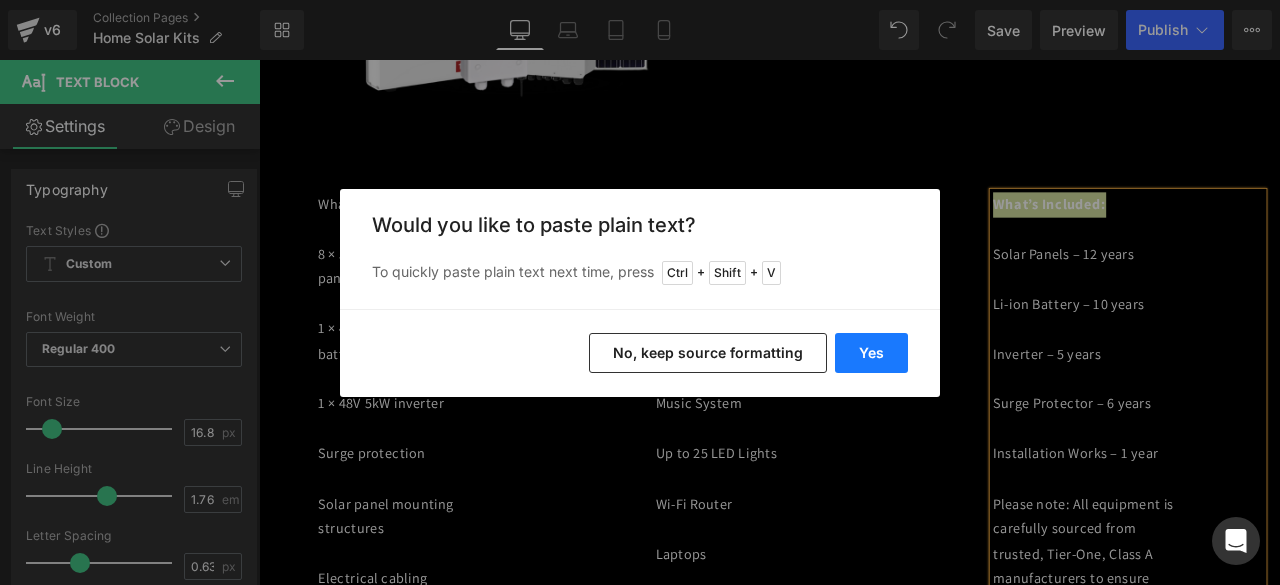 click on "Yes" at bounding box center [871, 353] 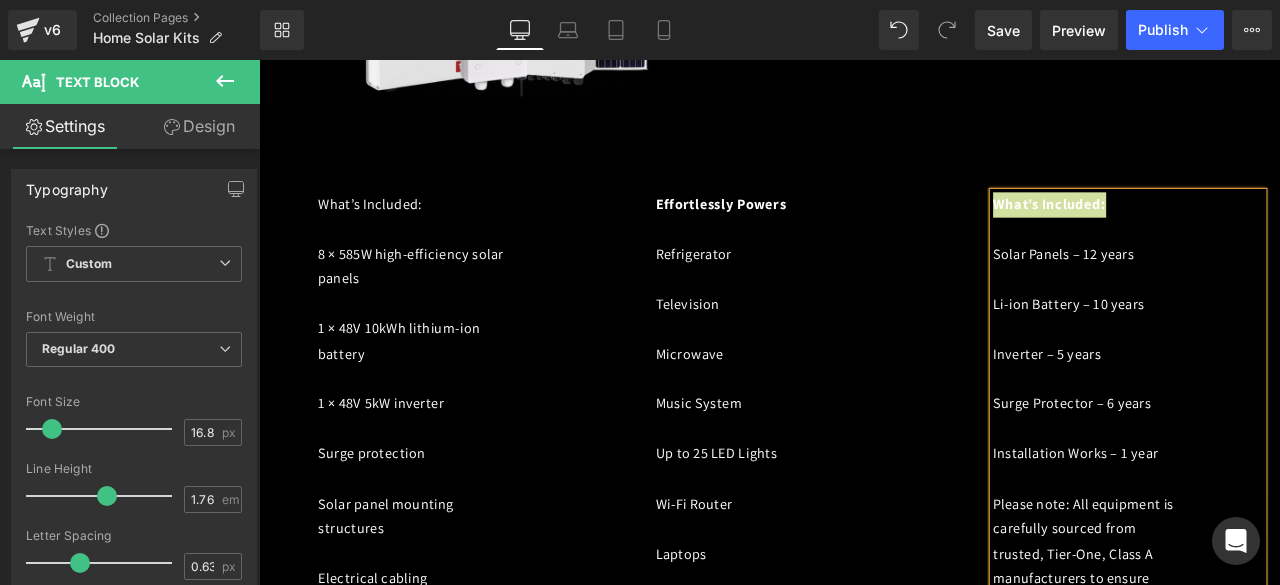 type 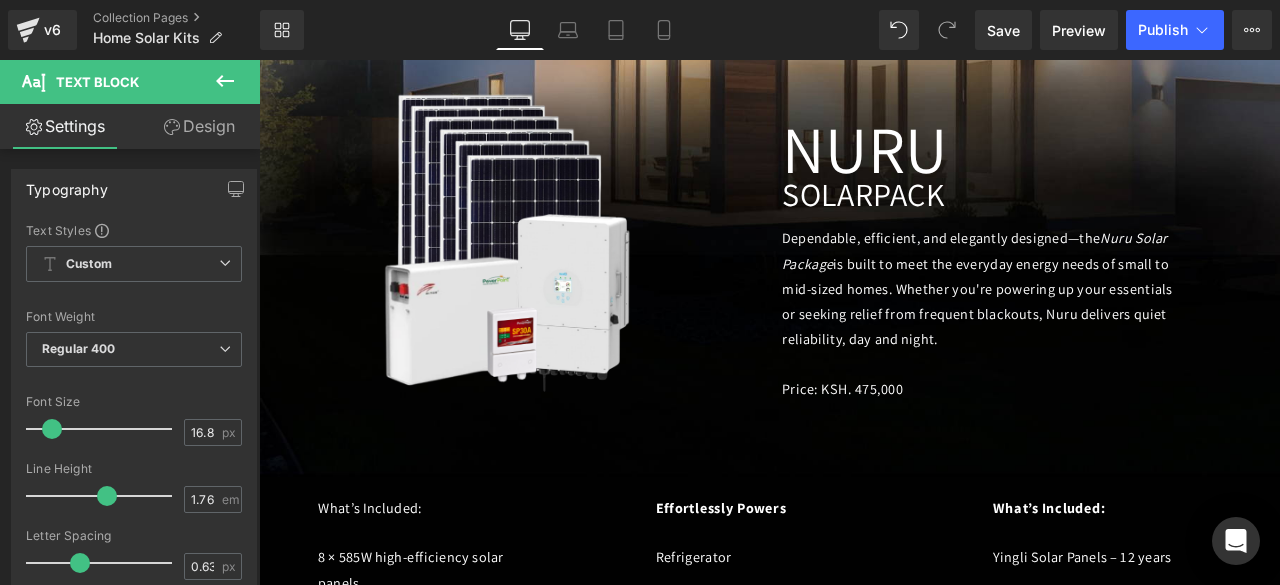 scroll, scrollTop: 970, scrollLeft: 0, axis: vertical 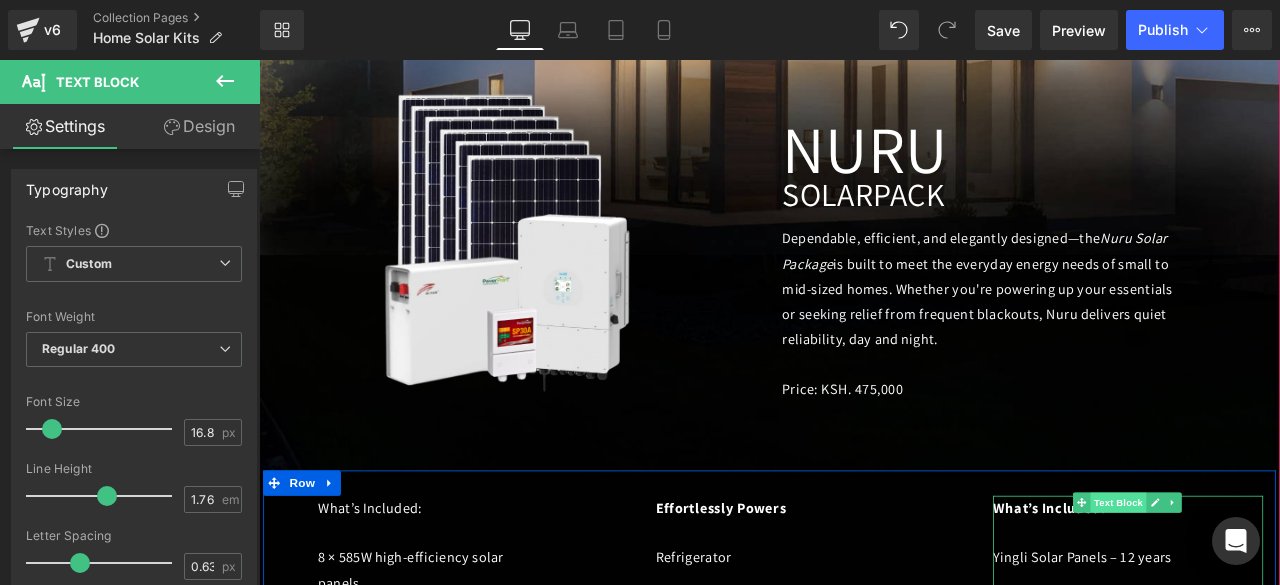 click on "Text Block" at bounding box center [1278, 584] 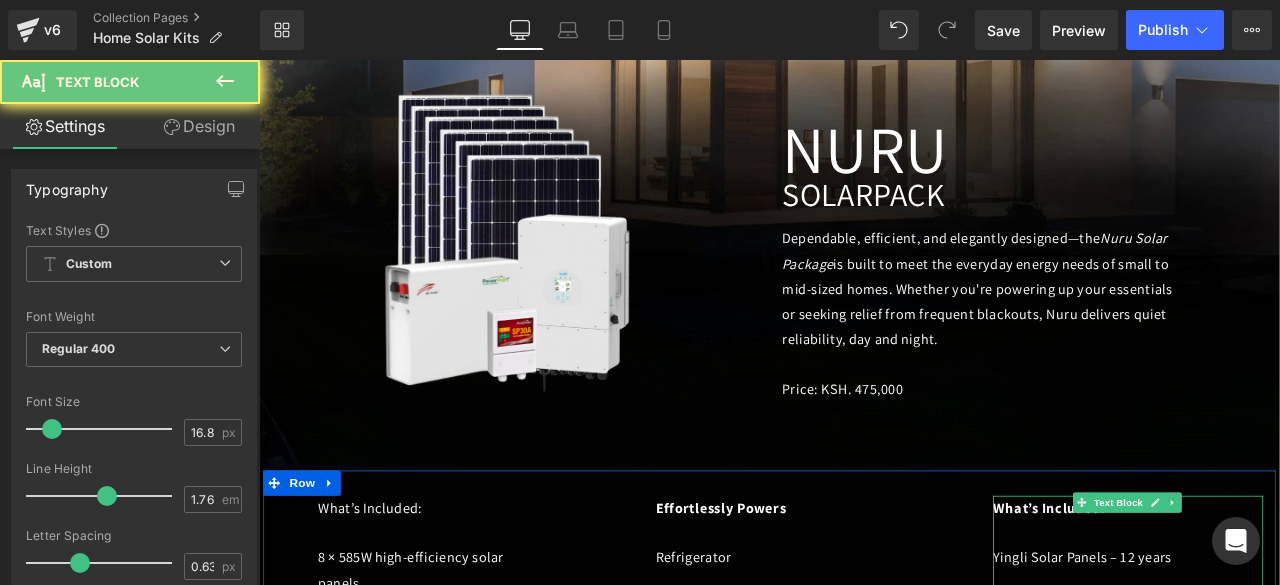 click on "What’s Included:" at bounding box center [1196, 590] 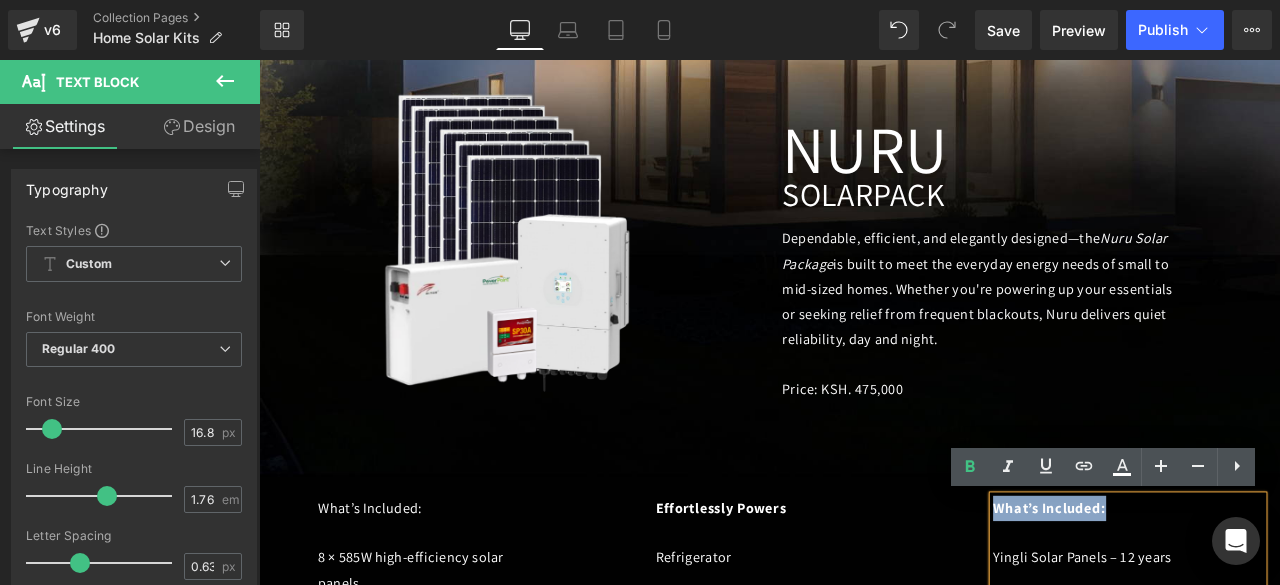 drag, startPoint x: 1260, startPoint y: 596, endPoint x: 1122, endPoint y: 596, distance: 138 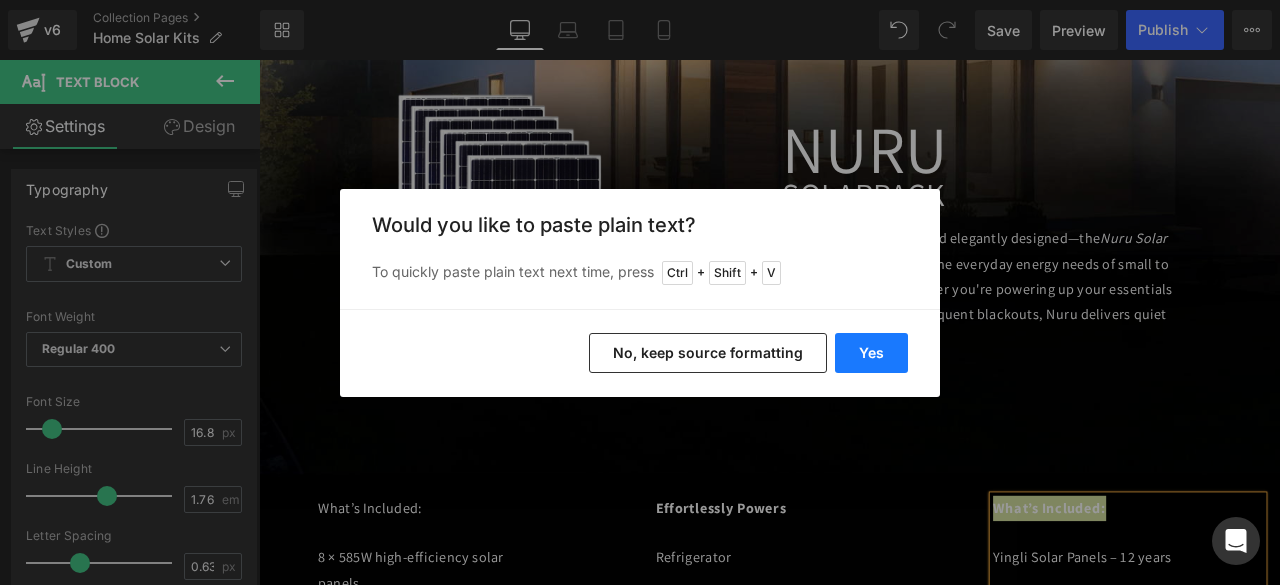click on "Yes" at bounding box center (871, 353) 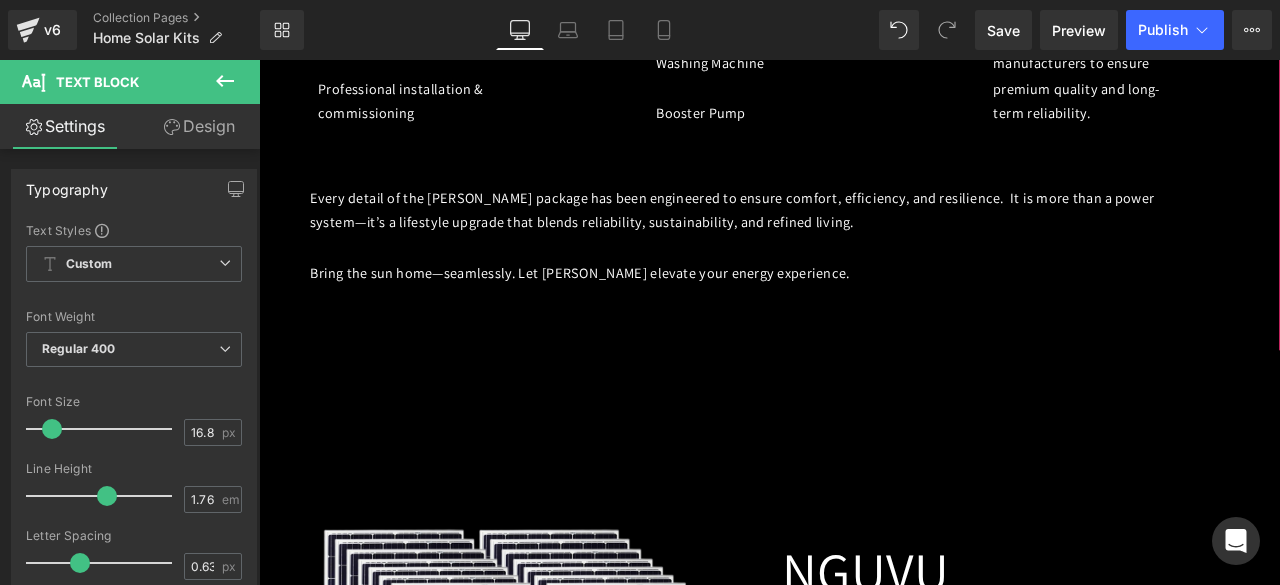 scroll, scrollTop: 3545, scrollLeft: 0, axis: vertical 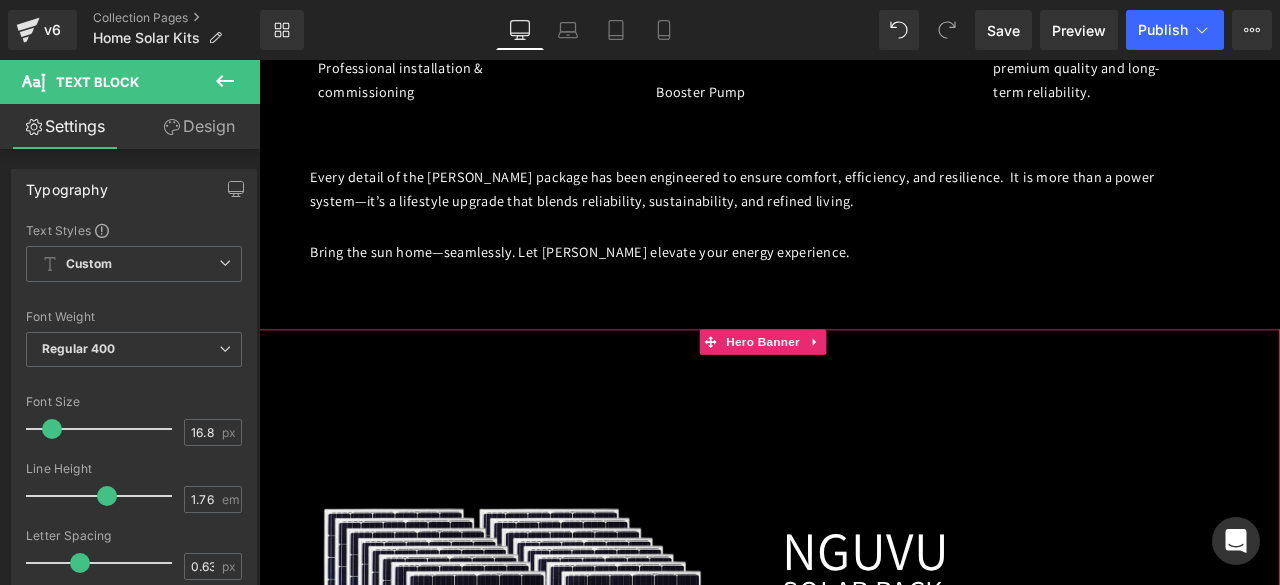 click on "Hero Banner" at bounding box center (856, 394) 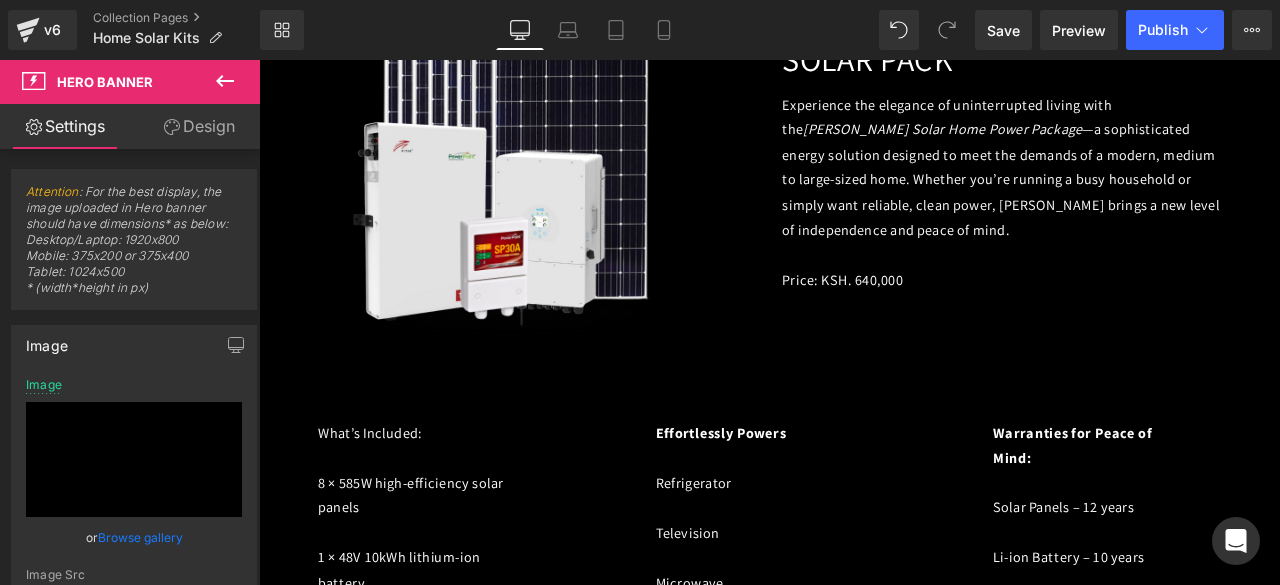scroll, scrollTop: 2628, scrollLeft: 0, axis: vertical 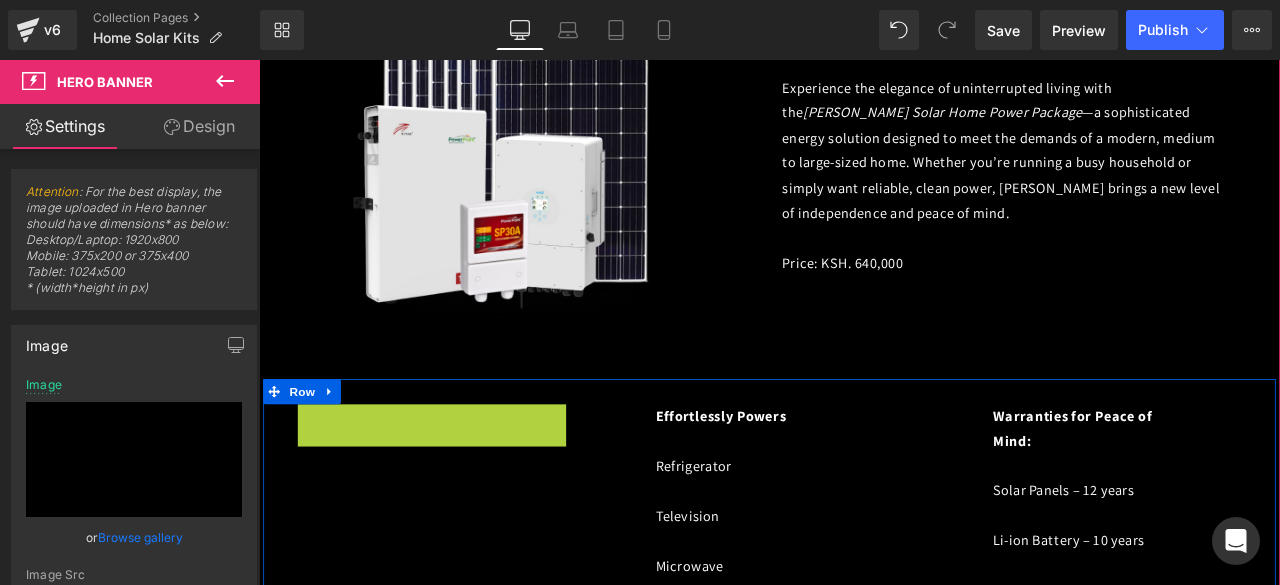 drag, startPoint x: 494, startPoint y: 445, endPoint x: 580, endPoint y: 467, distance: 88.76936 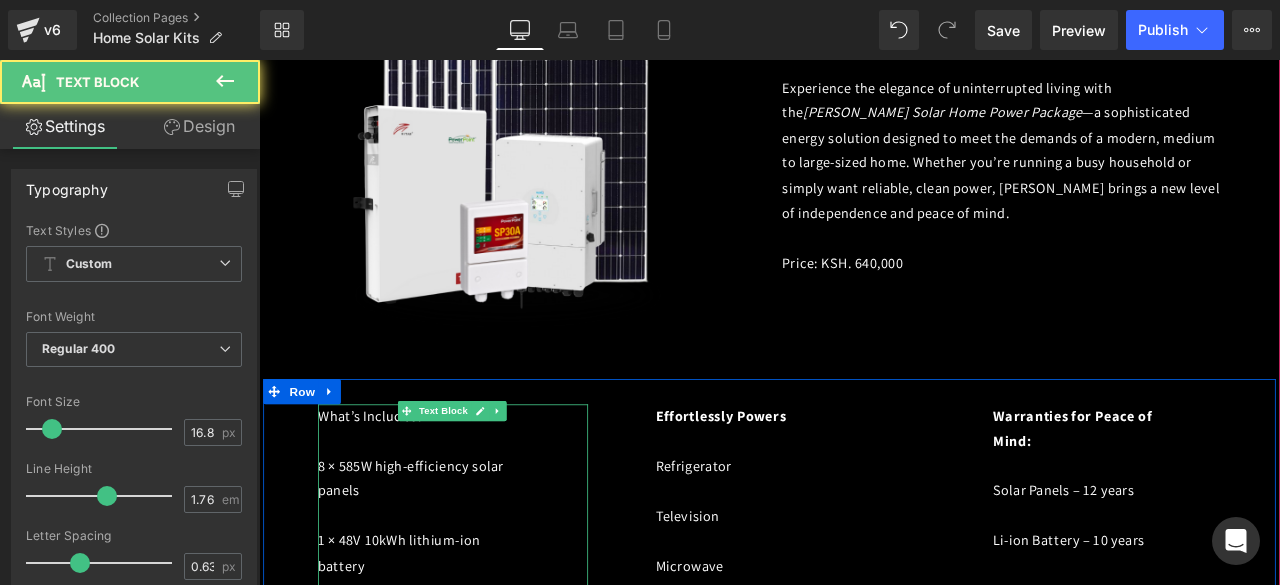 click on "What’s Included: 8 × 585W high-efficiency solar panels 1 × 48V 10kWh lithium-ion battery 1 × 48V 5kW inverter Surge protection Solar panel mounting structures Electrical cabling Professional installation & commissioning" at bounding box center [489, 749] 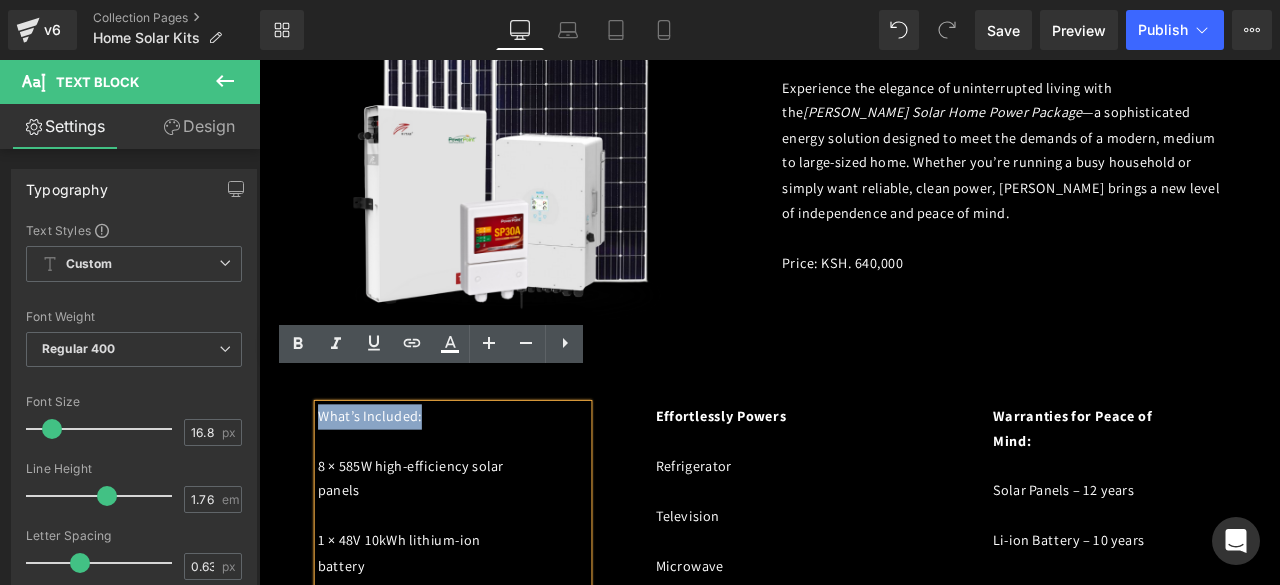 drag, startPoint x: 469, startPoint y: 448, endPoint x: 325, endPoint y: 442, distance: 144.12494 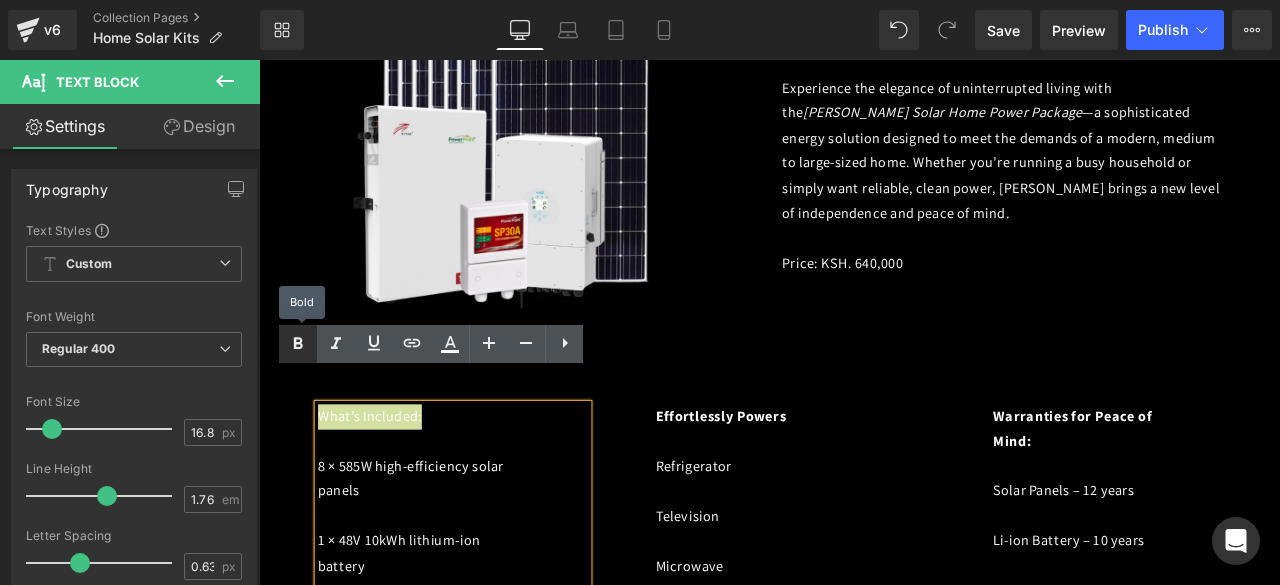 click 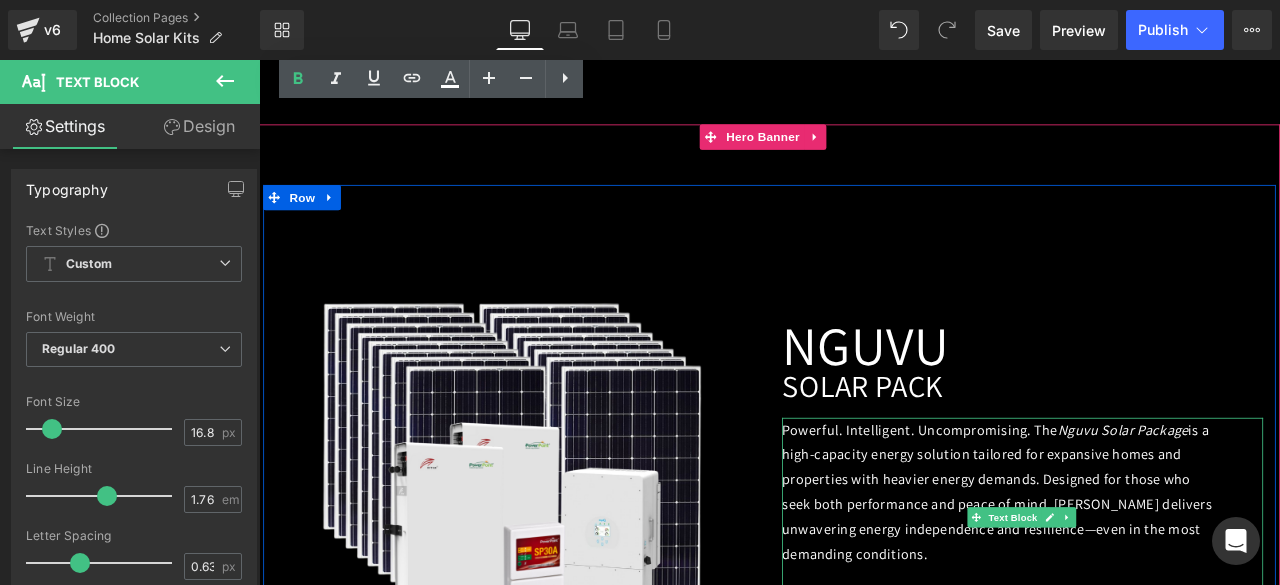 scroll, scrollTop: 3786, scrollLeft: 0, axis: vertical 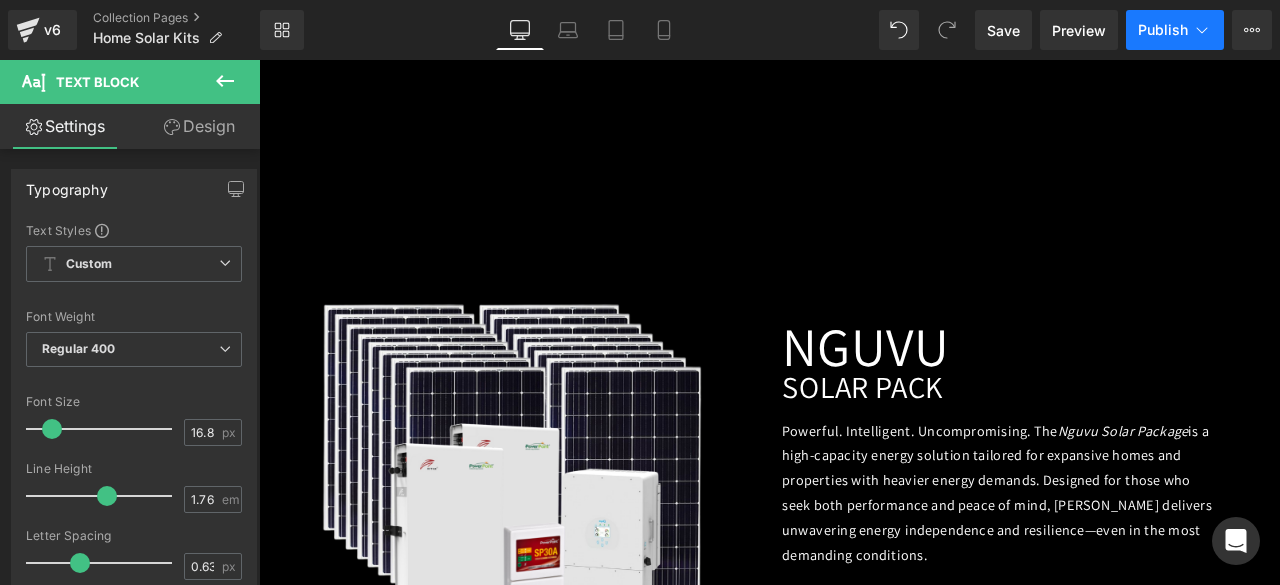 click on "Publish" at bounding box center [1163, 30] 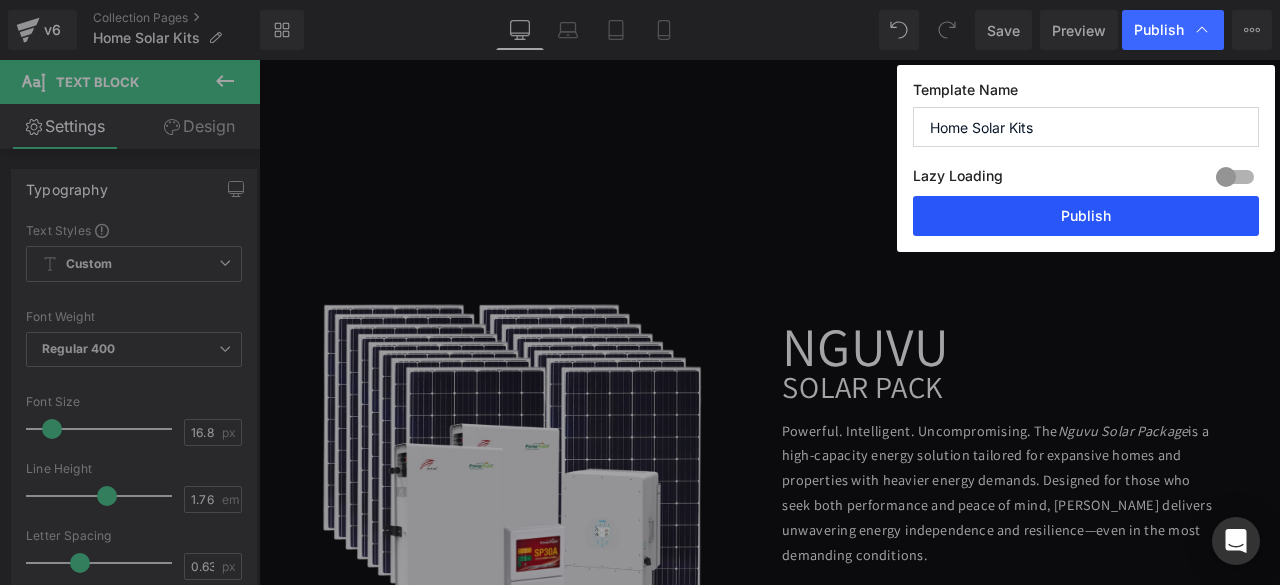click on "Publish" at bounding box center [1086, 216] 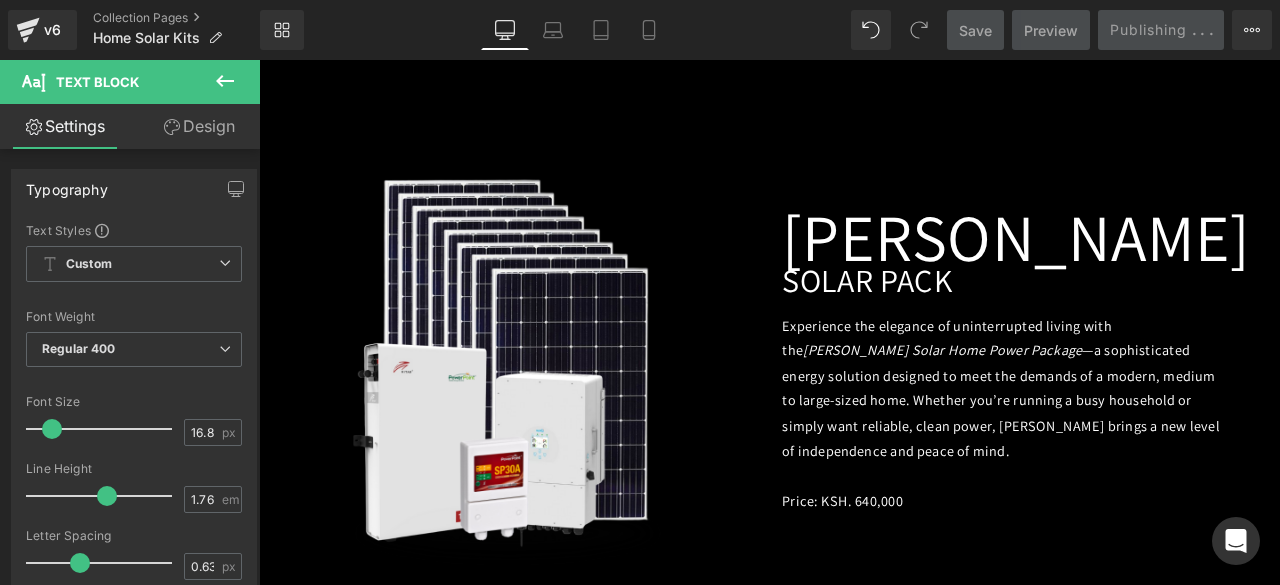 scroll, scrollTop: 2350, scrollLeft: 0, axis: vertical 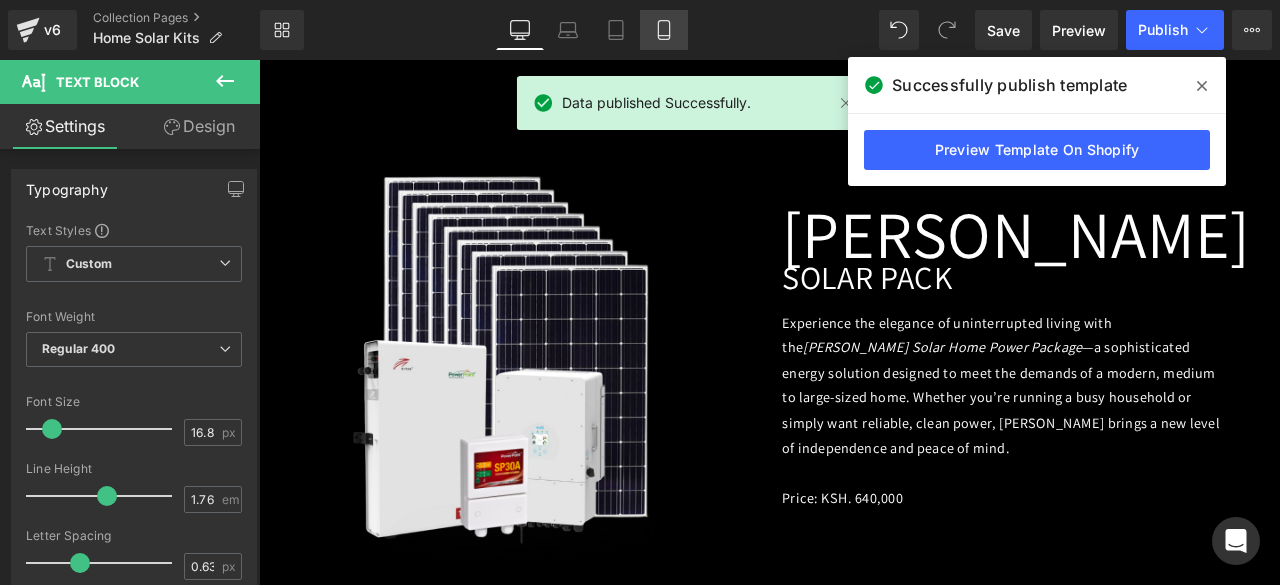 click 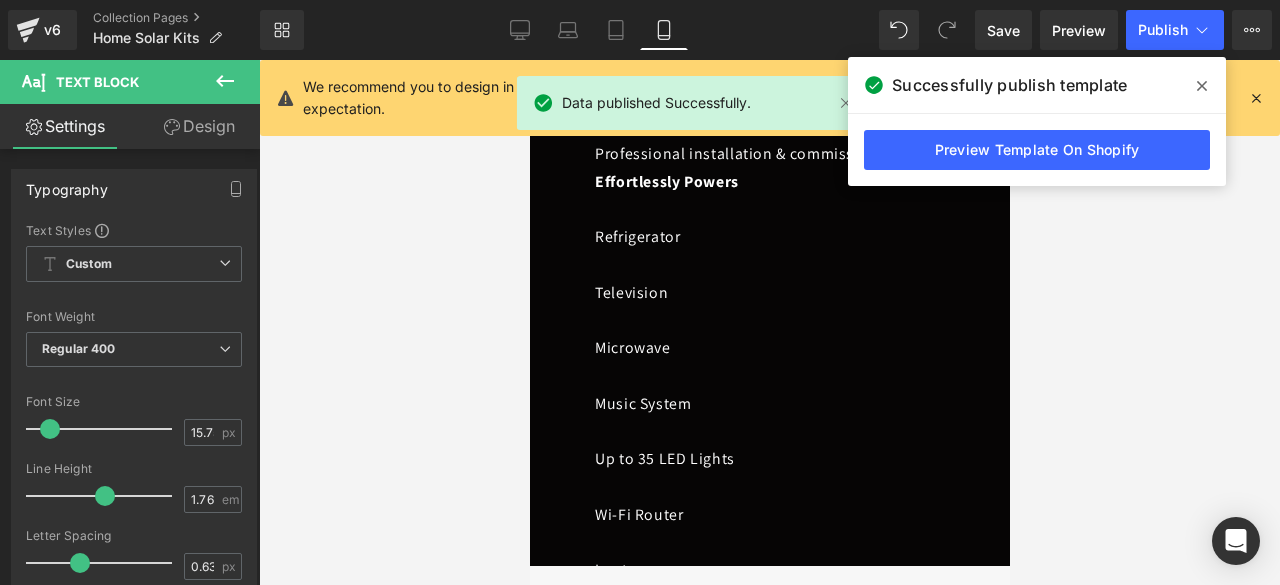 scroll, scrollTop: 556, scrollLeft: 0, axis: vertical 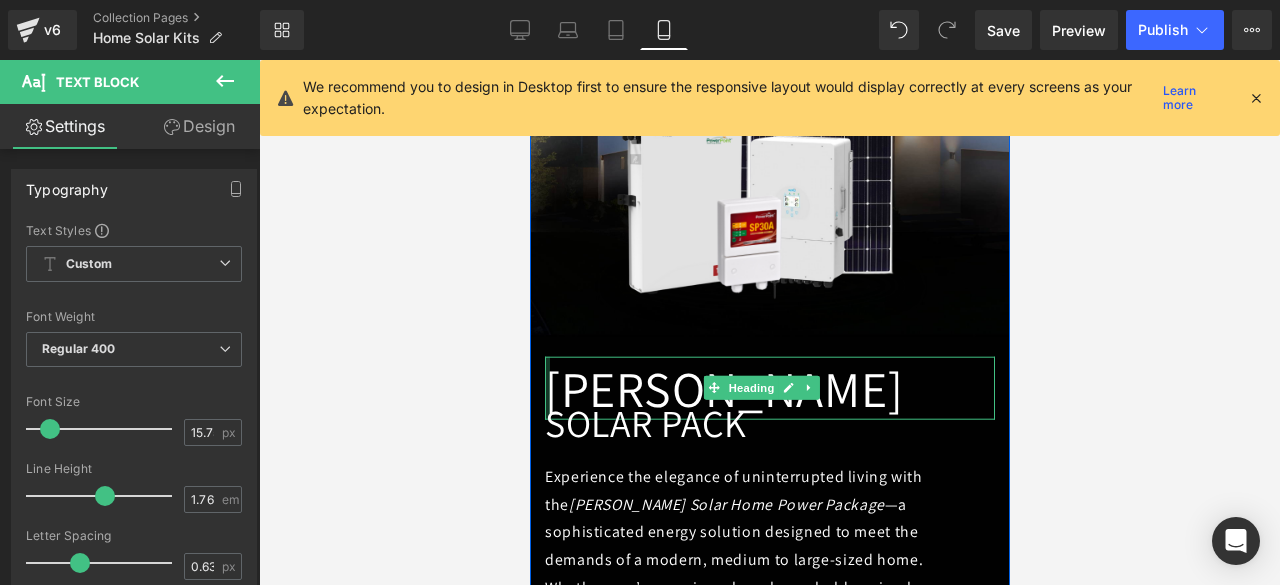 click at bounding box center (546, 388) 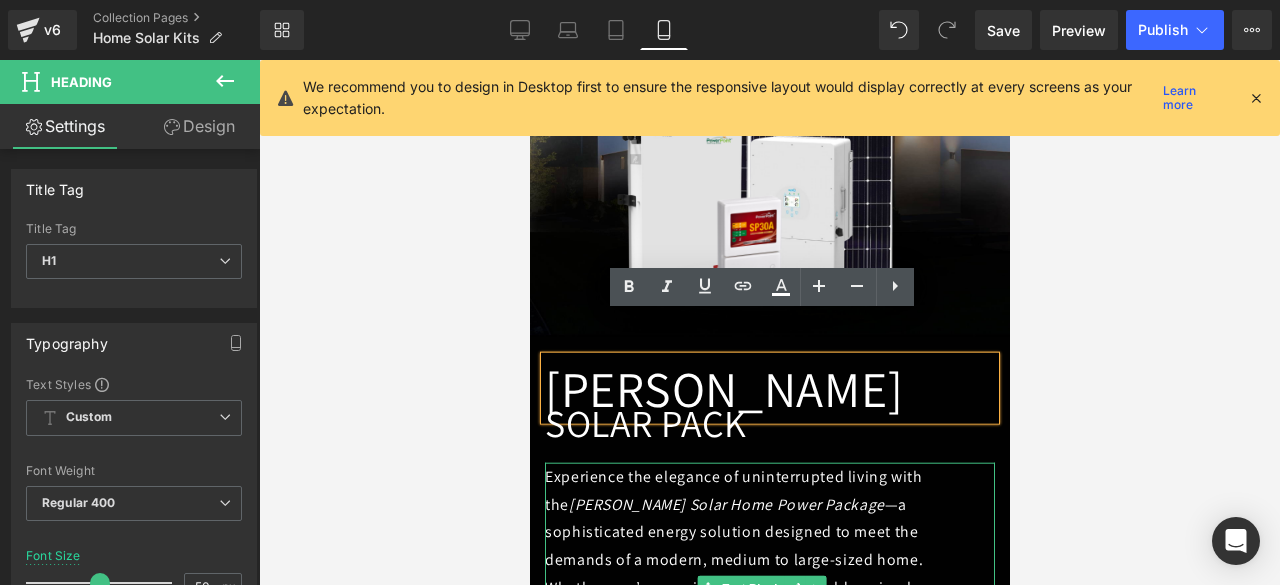 click on "Experience the elegance of uninterrupted living with the  [PERSON_NAME] Solar Home Power Package —a sophisticated energy solution designed to meet the demands of a modern, medium to large-sized home. Whether you’re running a busy household or simply want reliable, clean power, [PERSON_NAME] brings a new level of independence and peace of mind." at bounding box center [744, 560] 